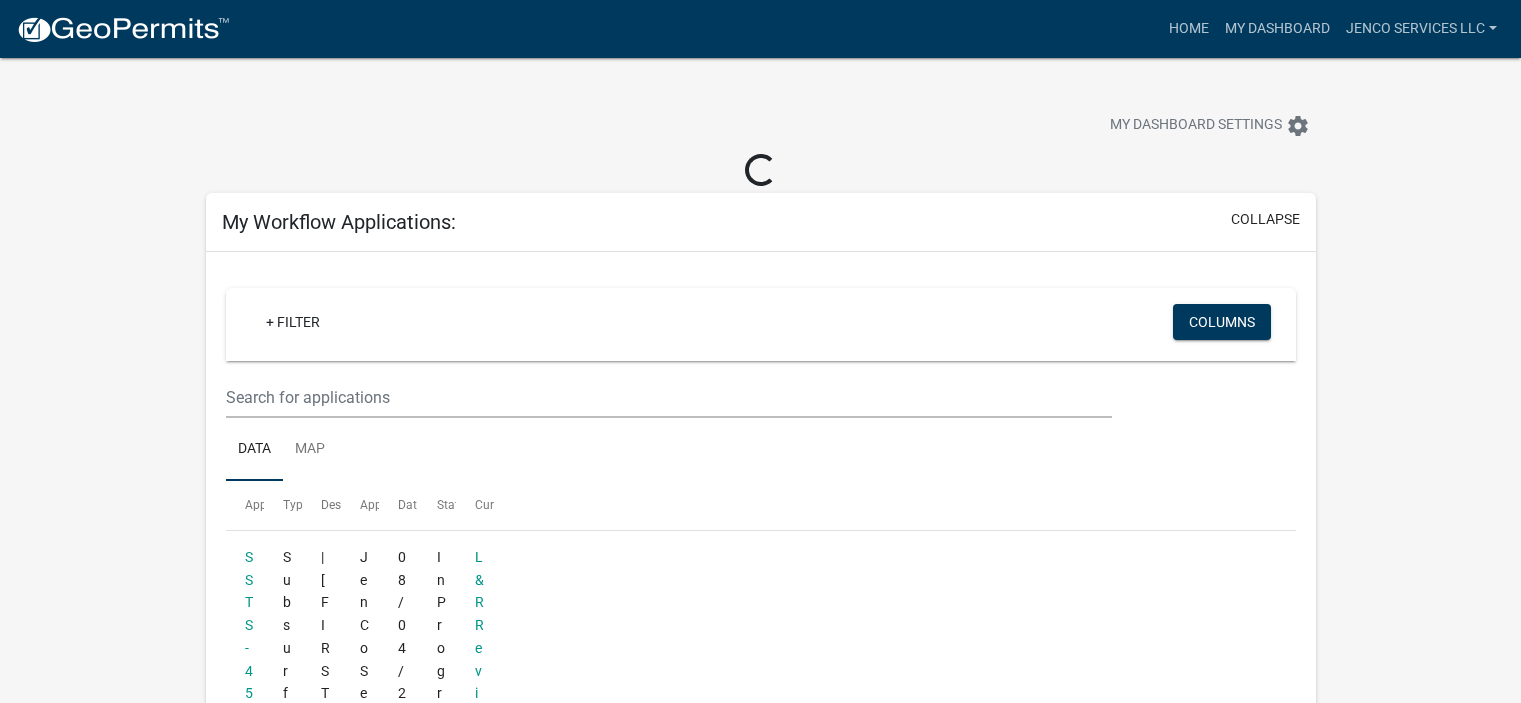 scroll, scrollTop: 0, scrollLeft: 0, axis: both 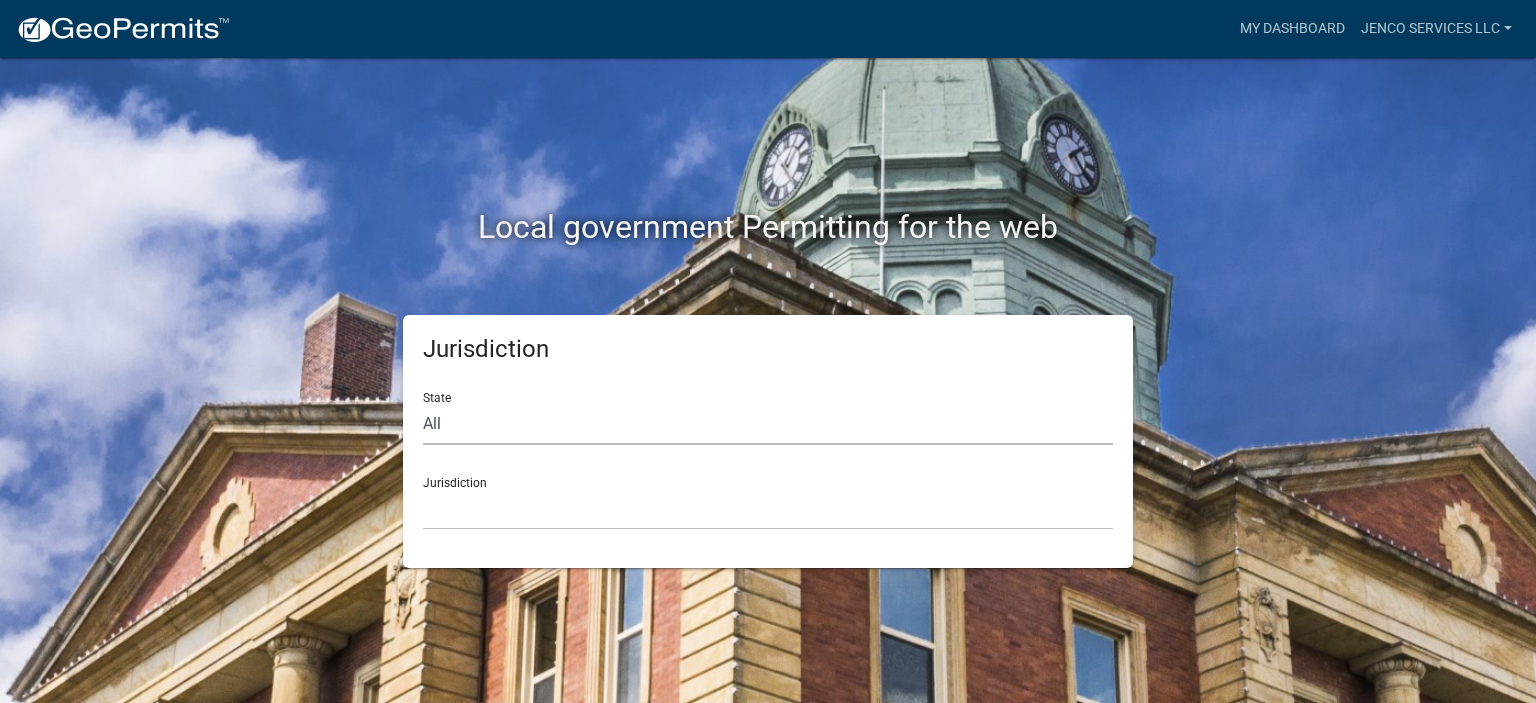 click on "All  Colorado   Georgia   Indiana   Iowa   Kansas   Minnesota   Ohio   South Carolina   Wisconsin" 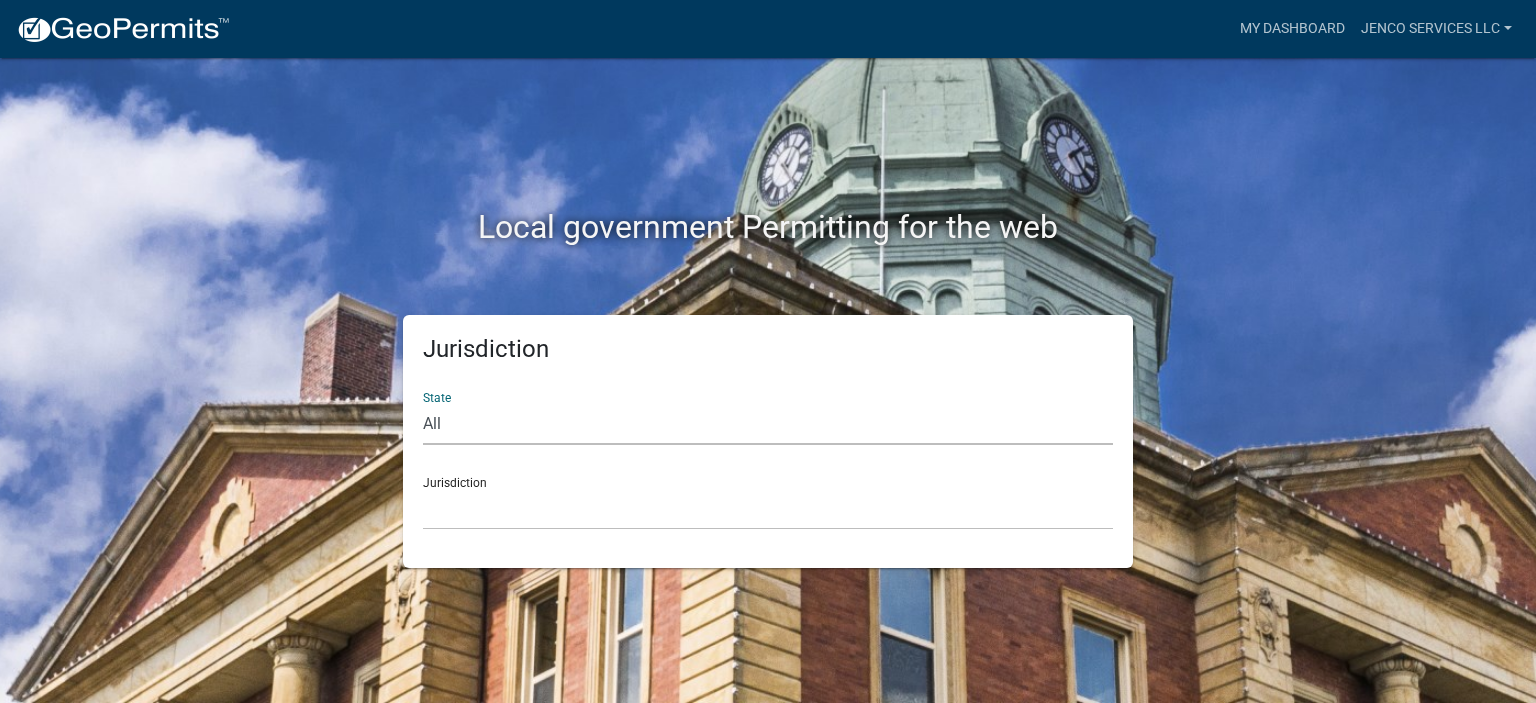 select on "Minnesota" 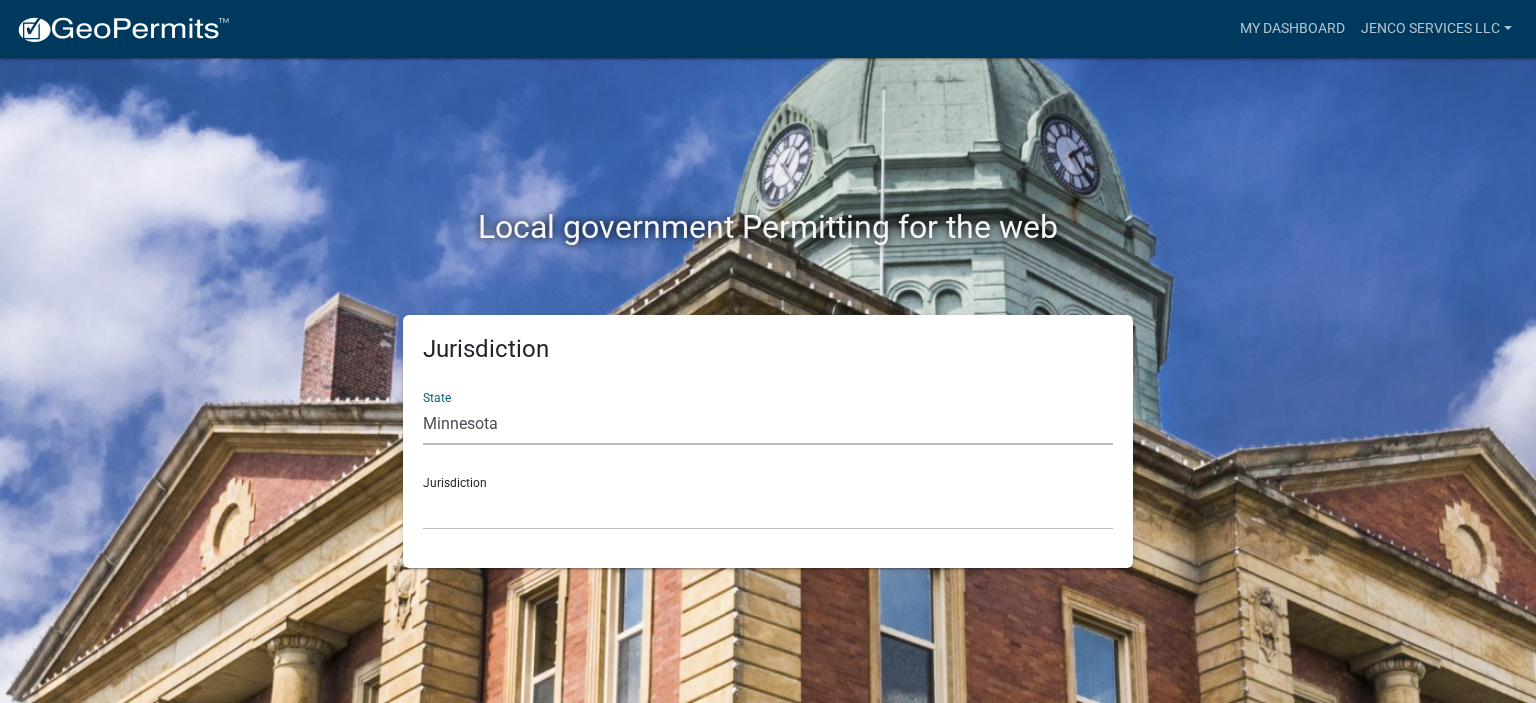 click on "All  Colorado   Georgia   Indiana   Iowa   Kansas   Minnesota   Ohio   South Carolina   Wisconsin" 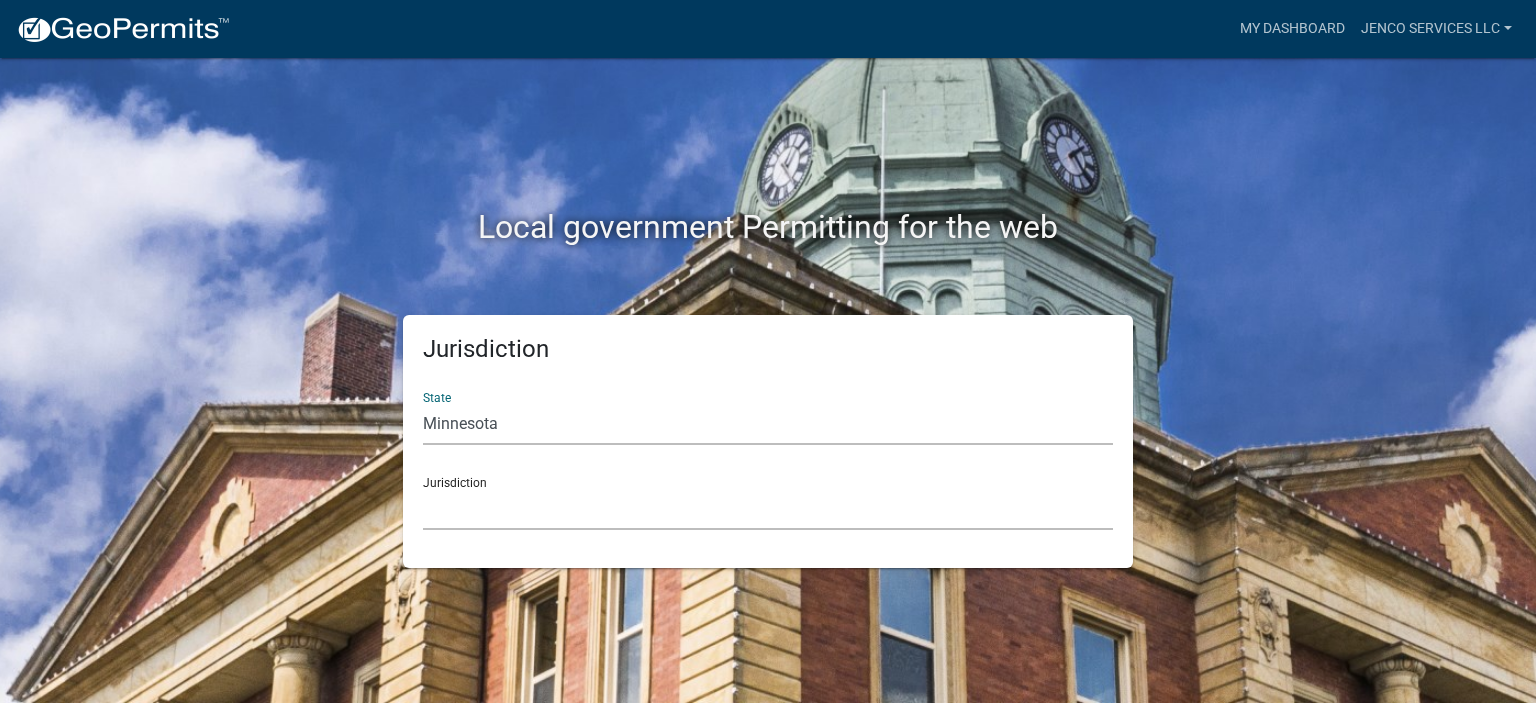 click on "Becker County, Minnesota Benton County, Minnesota Carlton County, Minnesota City of La Crescent, Minnesota City of Luverne, Minnesota City of New Ulm, Minnesota Freeborn County, Minnesota Houston County, Minnesota Isanti County, Minnesota Le Sueur County, Minnesota Mower County, Minnesota Murray County, Minnesota Otter Tail County, Minnesota Pine County, Minnesota Rice County, Minnesota Wabasha County, Minnesota Waseca County, Minnesota" 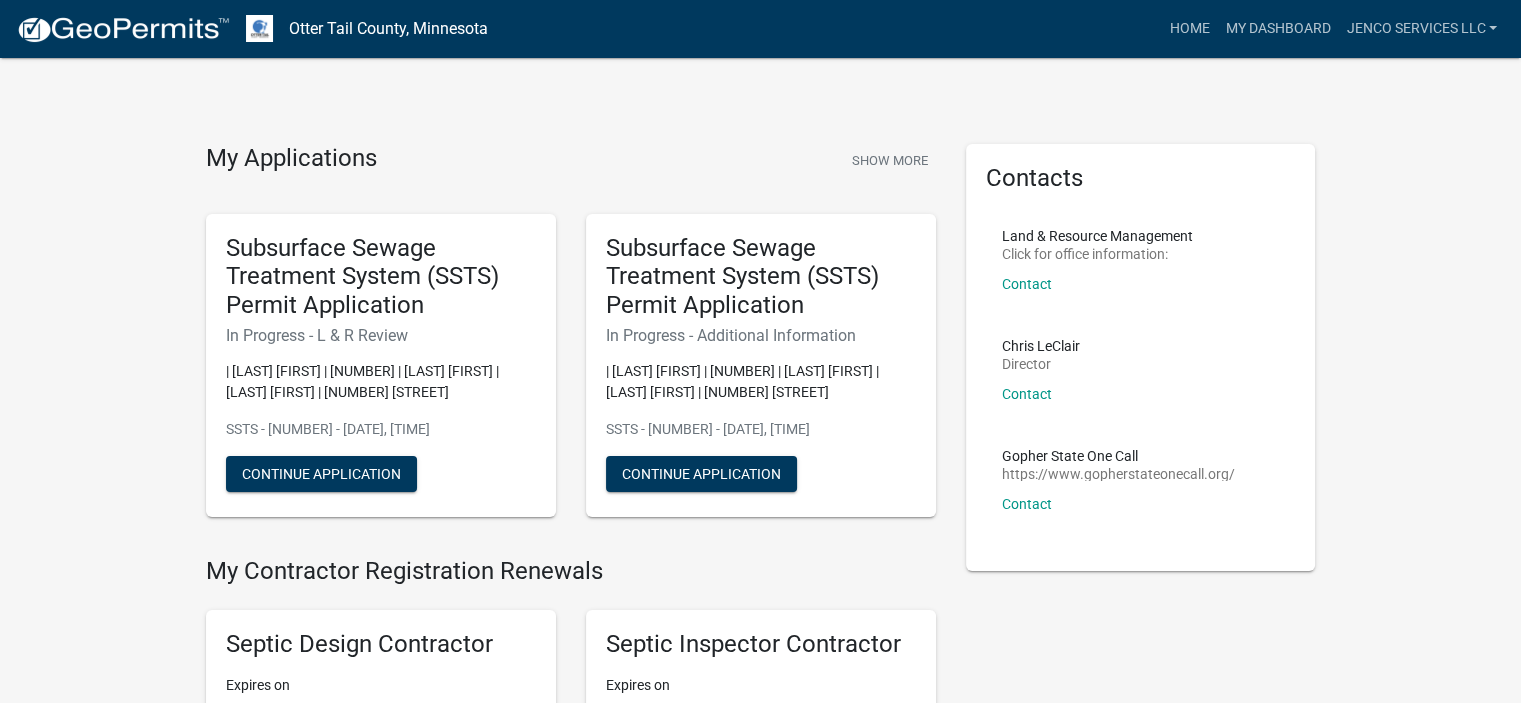 scroll, scrollTop: 615, scrollLeft: 0, axis: vertical 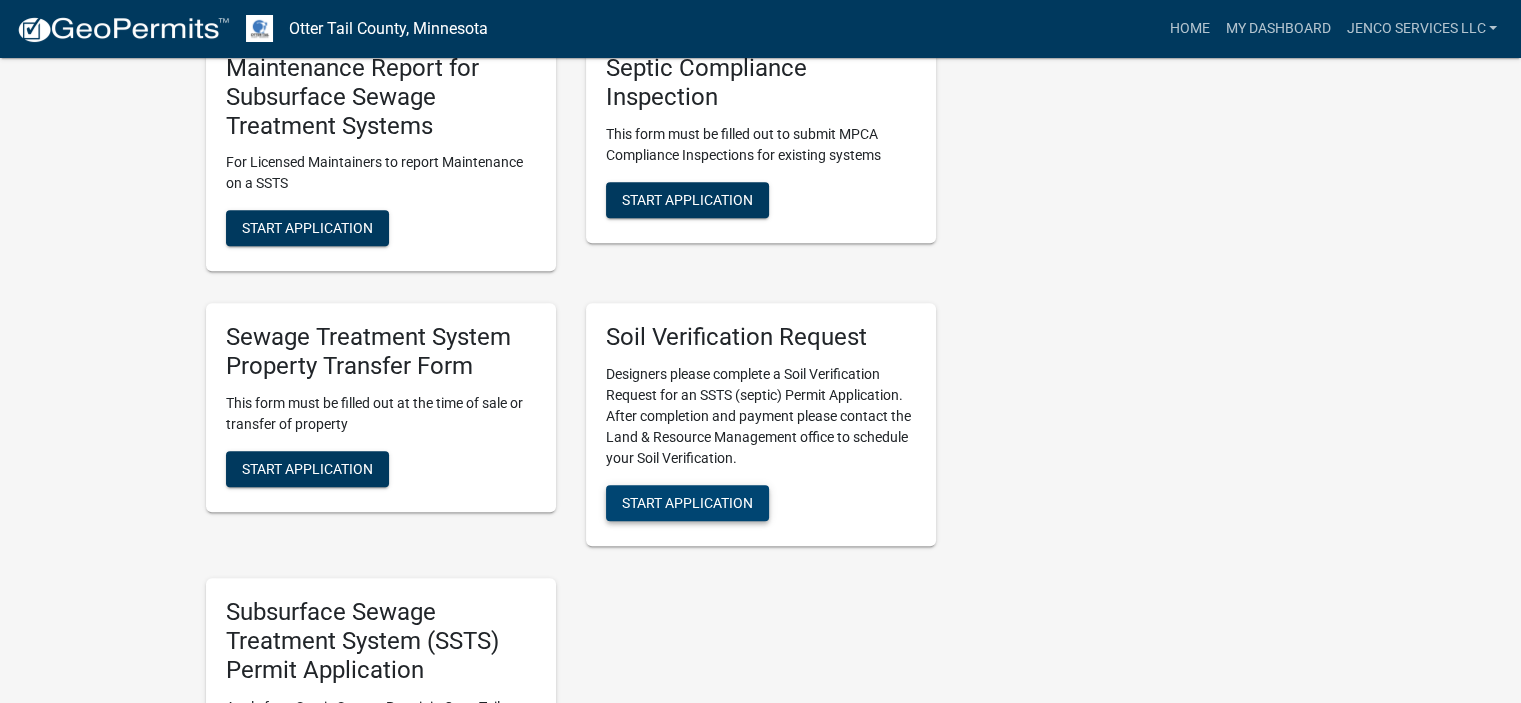 click on "Start Application" at bounding box center (687, 503) 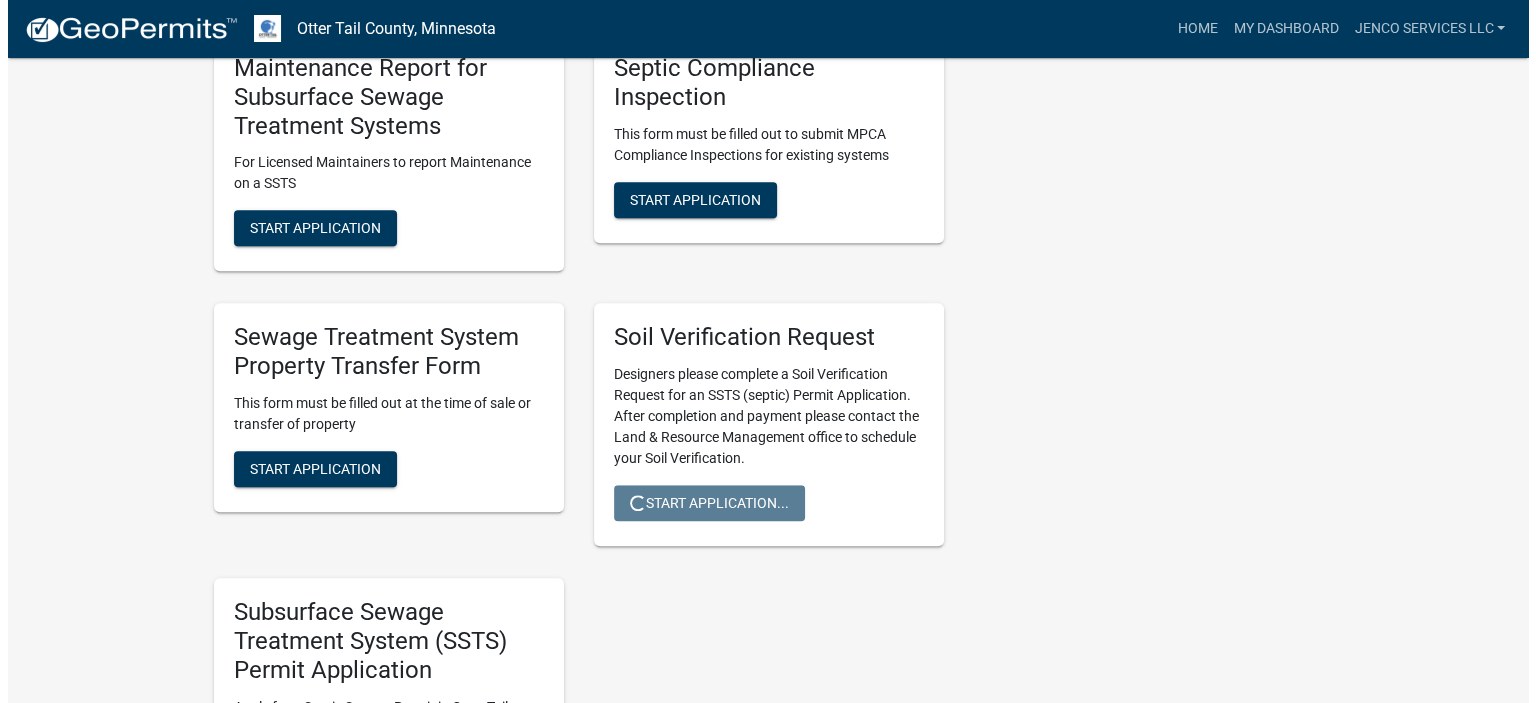 scroll, scrollTop: 0, scrollLeft: 0, axis: both 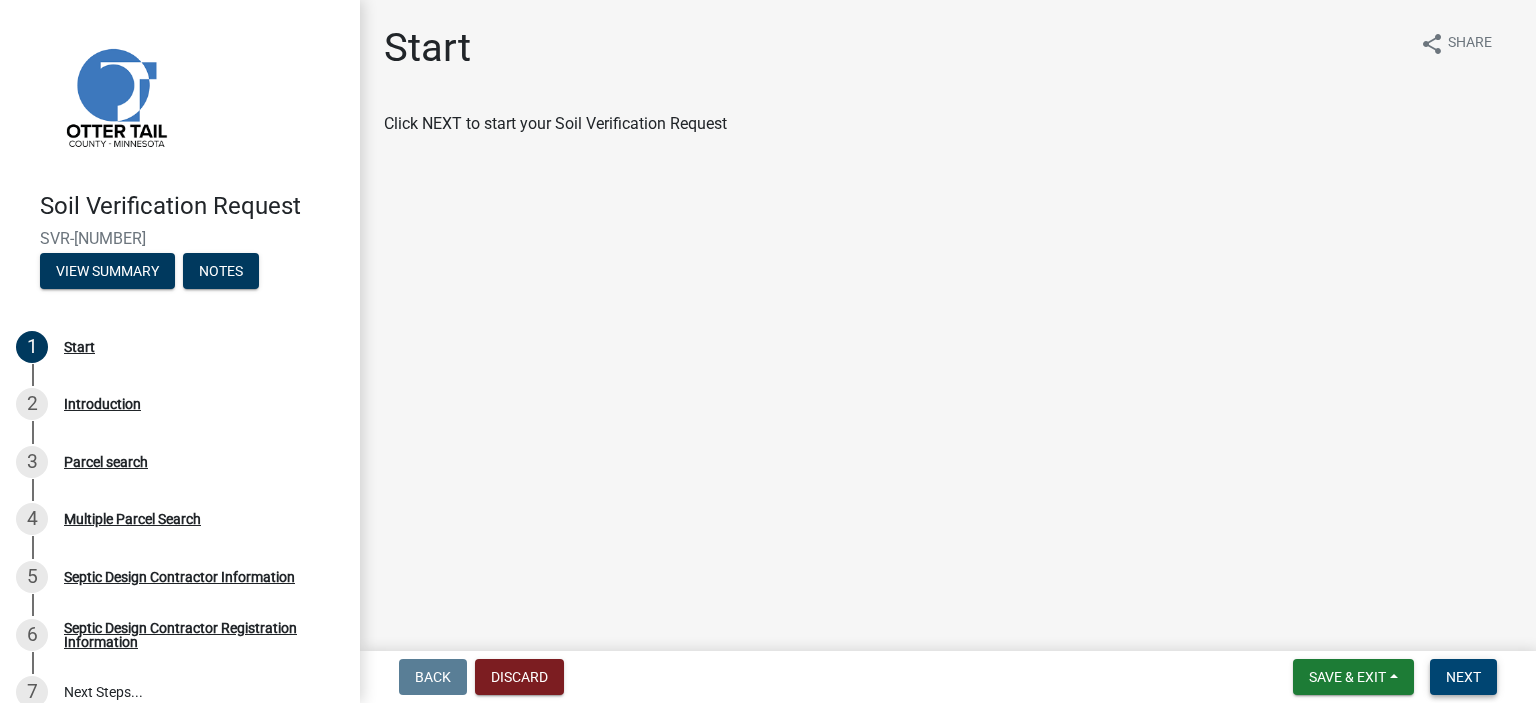click on "Next" at bounding box center (1463, 677) 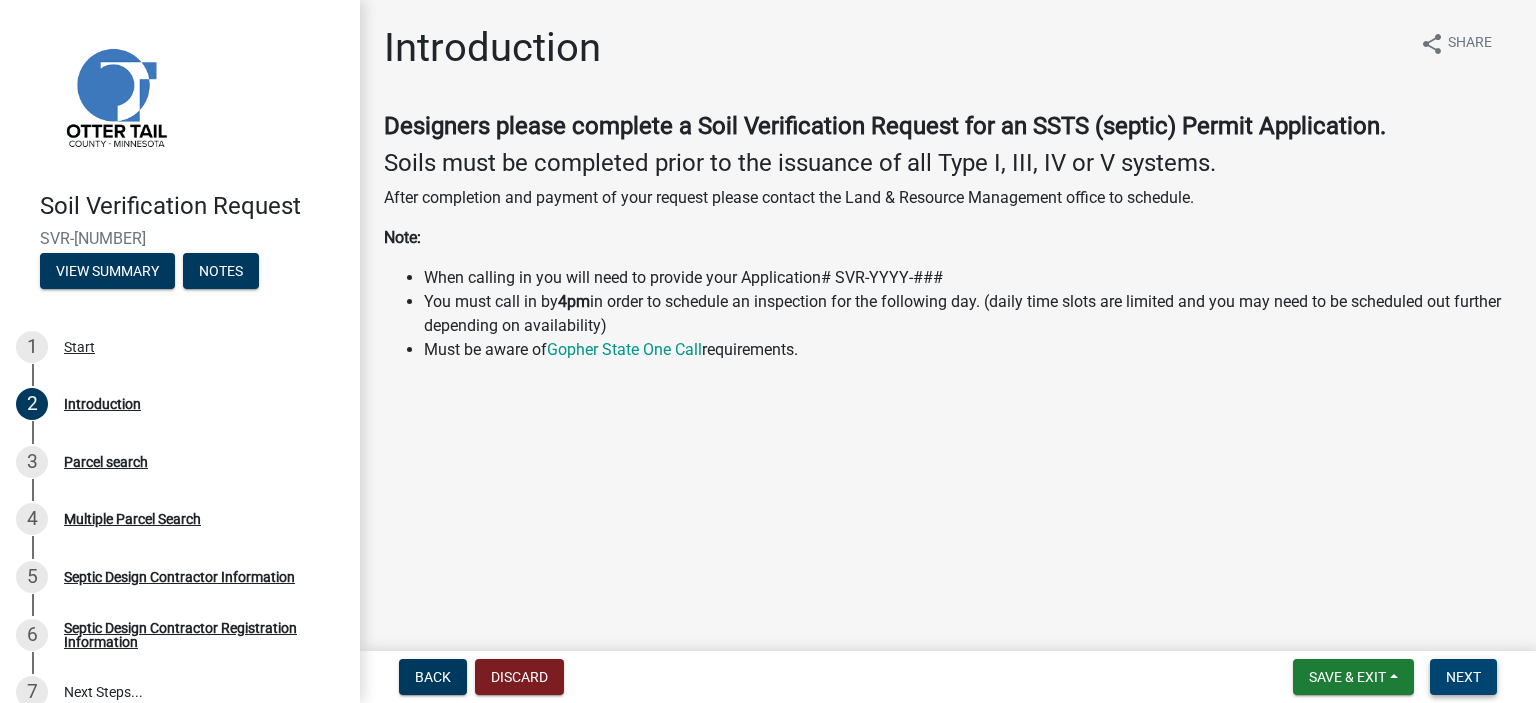 click on "Next" at bounding box center (1463, 677) 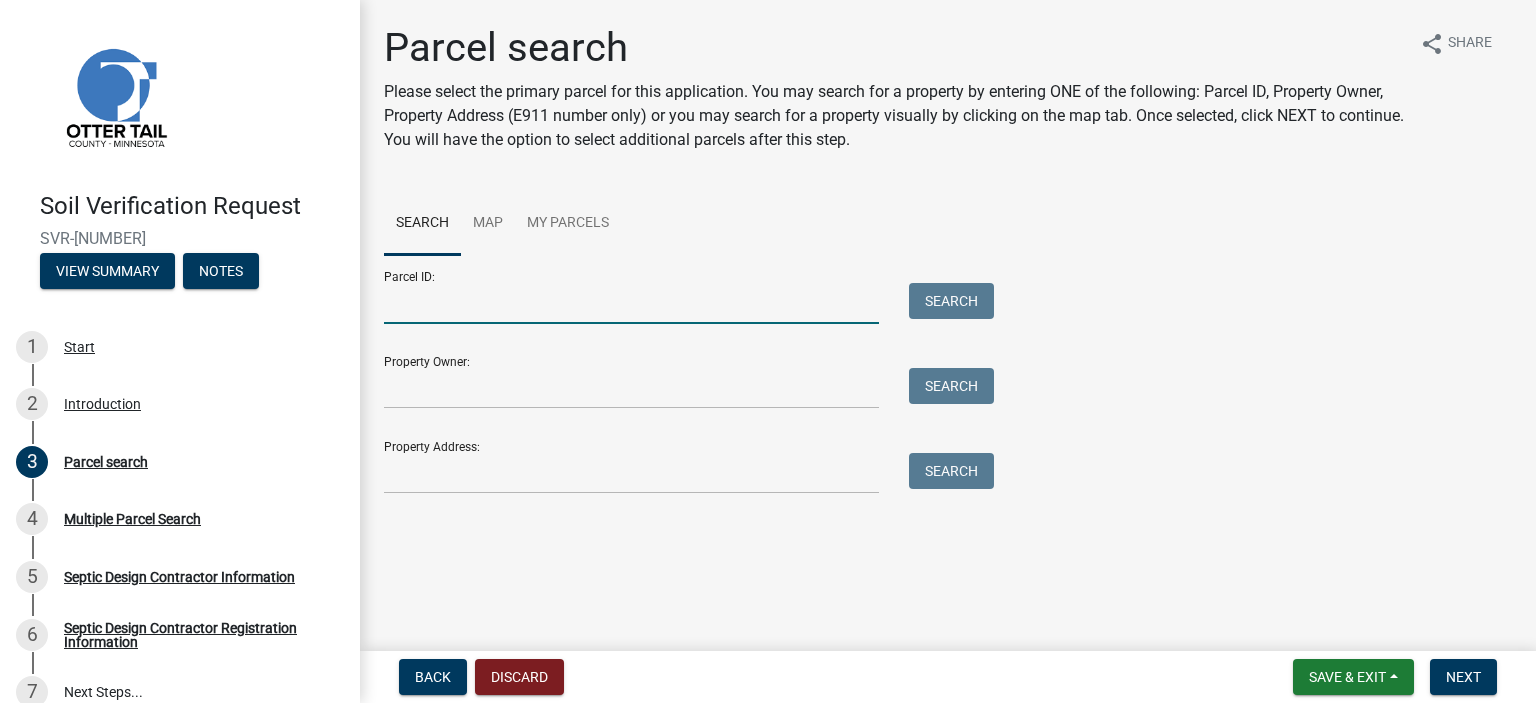 click on "Parcel ID:" at bounding box center (631, 303) 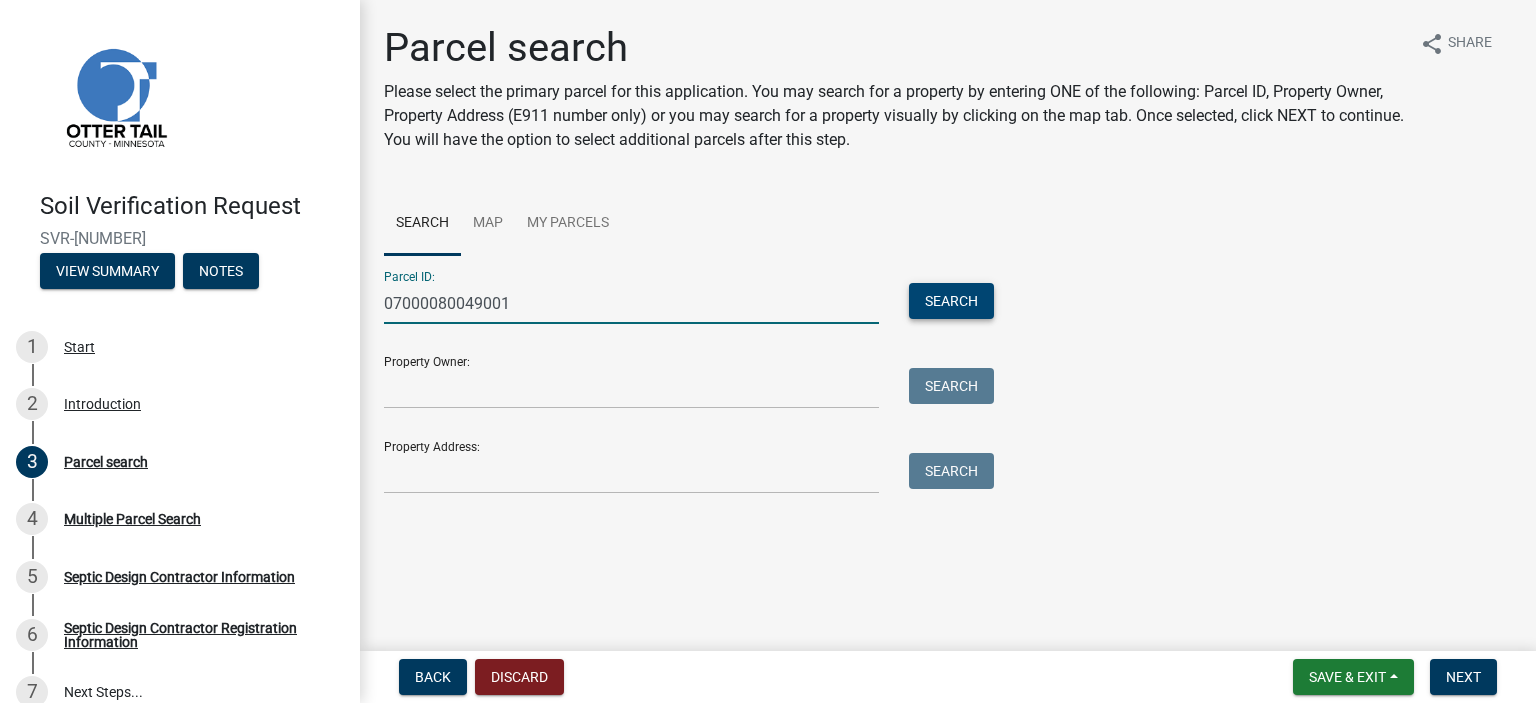 type on "07000080049001" 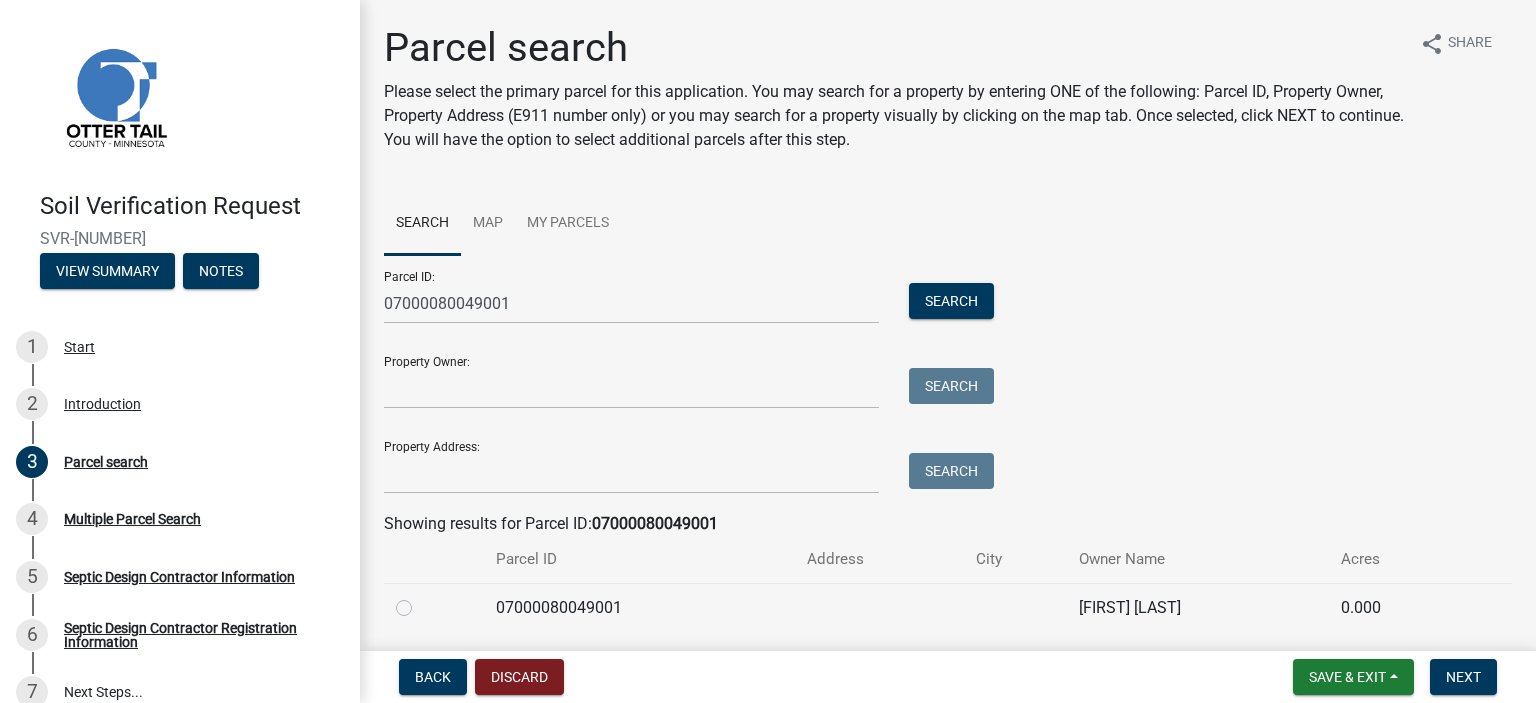 click 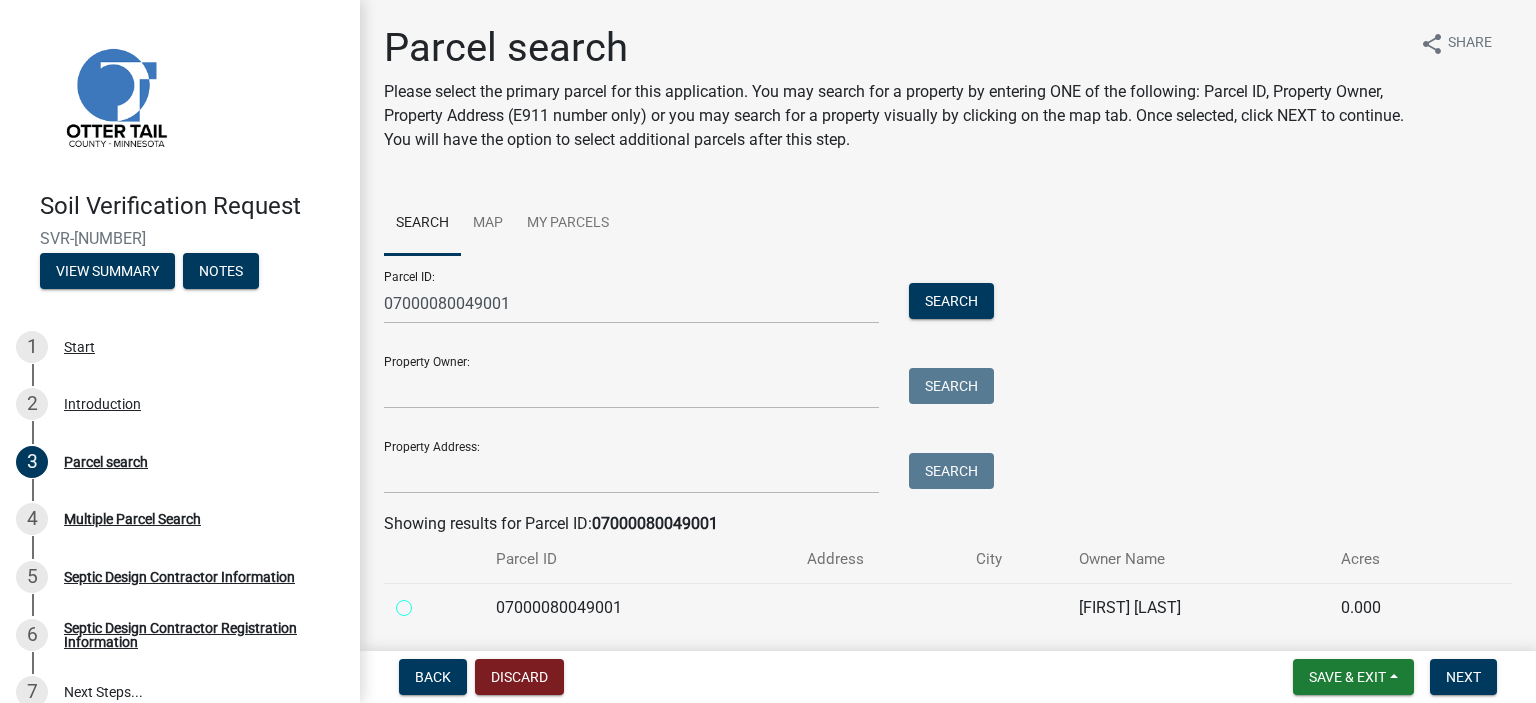 click at bounding box center (426, 602) 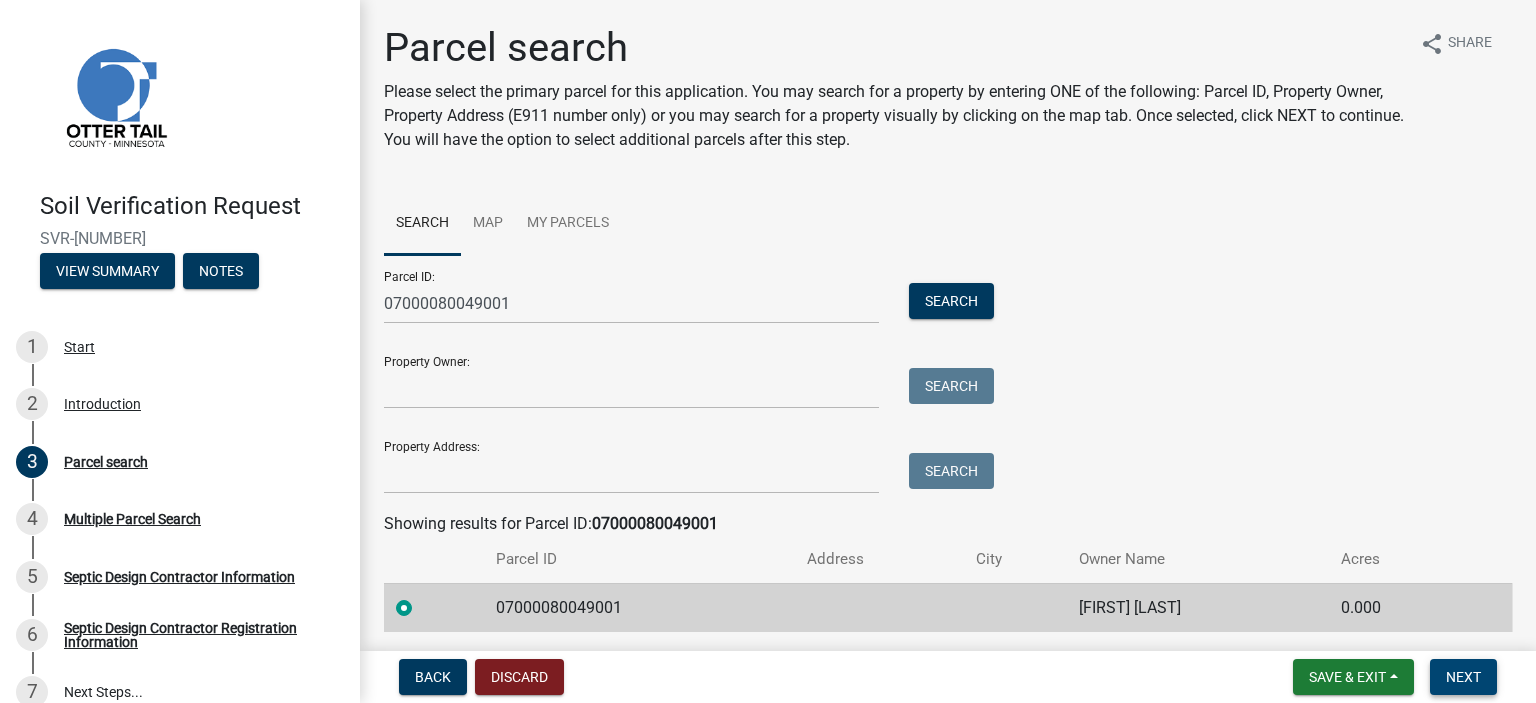 click on "Next" at bounding box center [1463, 677] 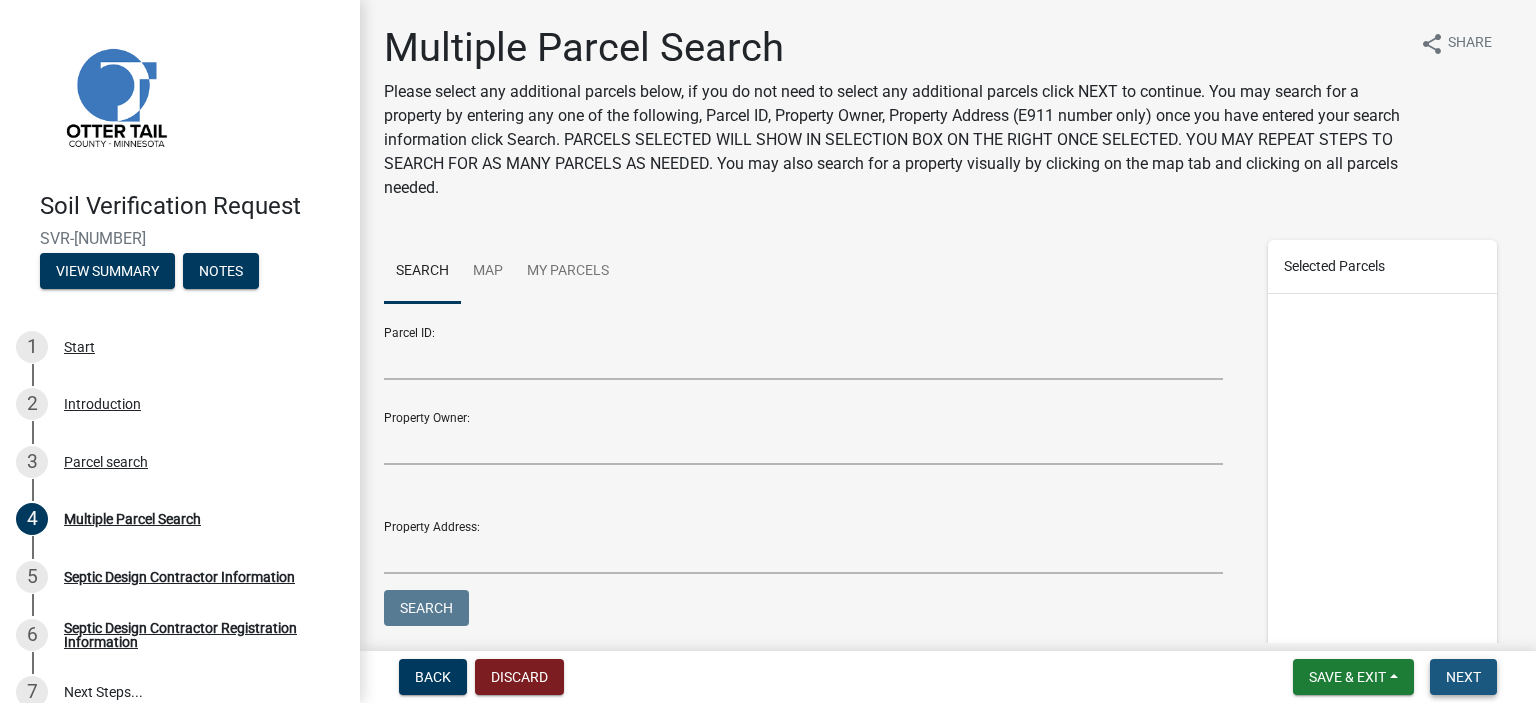 click on "Next" at bounding box center [1463, 677] 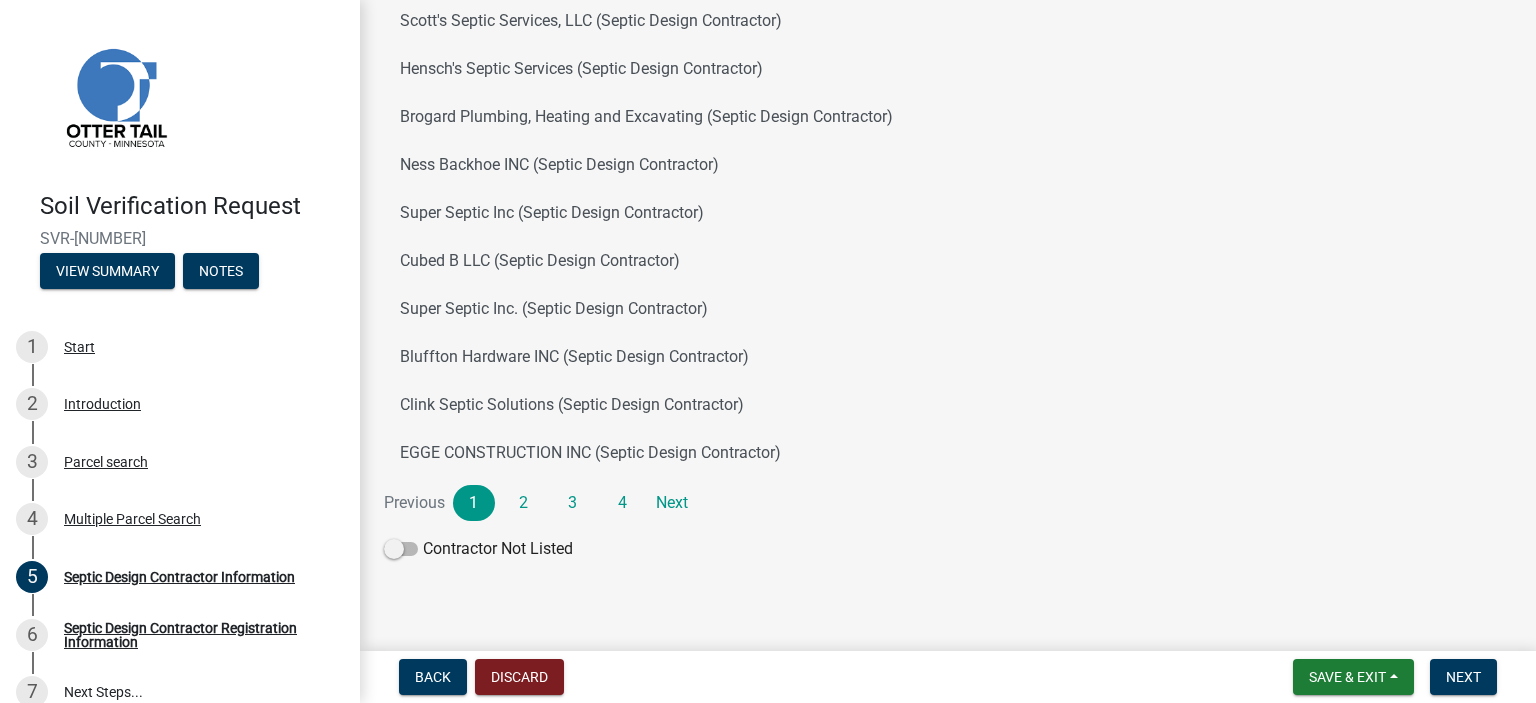 scroll, scrollTop: 292, scrollLeft: 0, axis: vertical 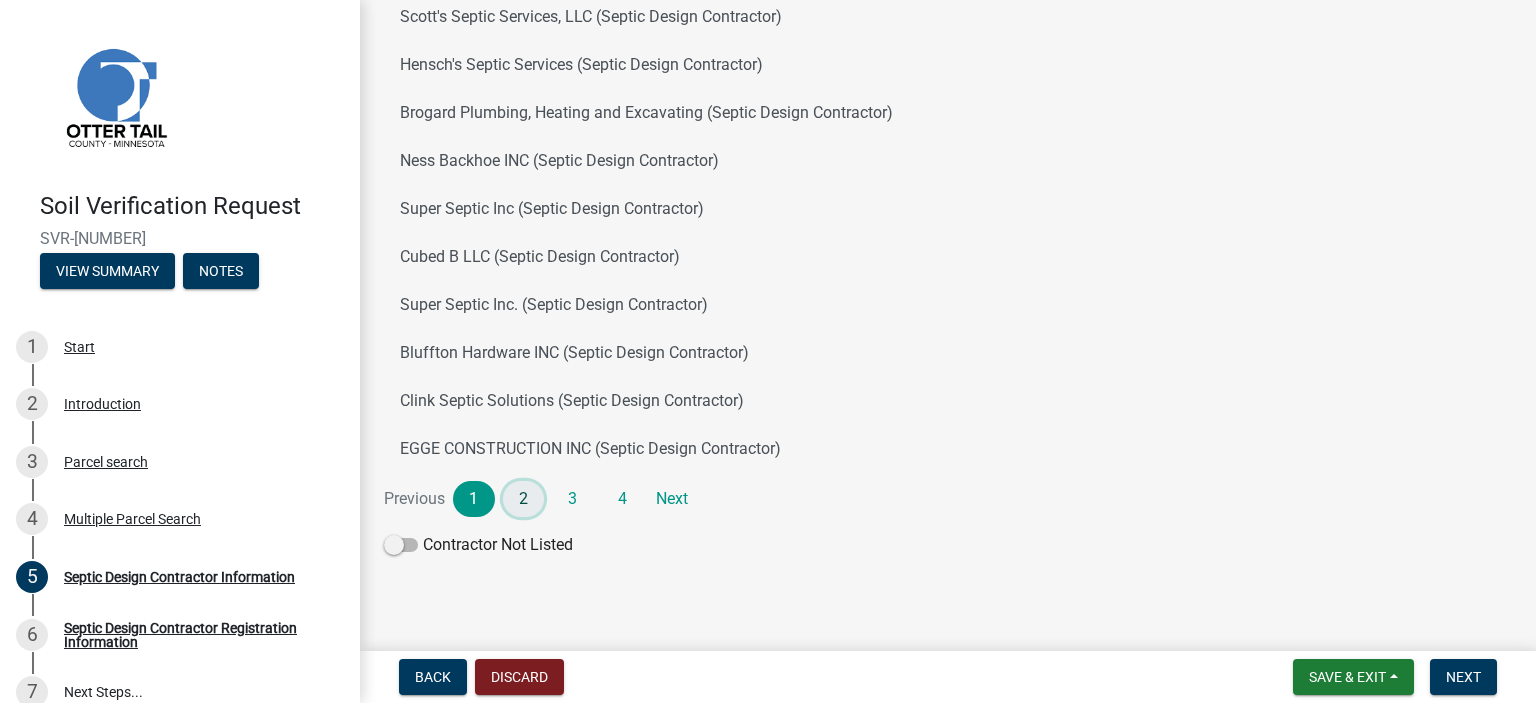click on "2" 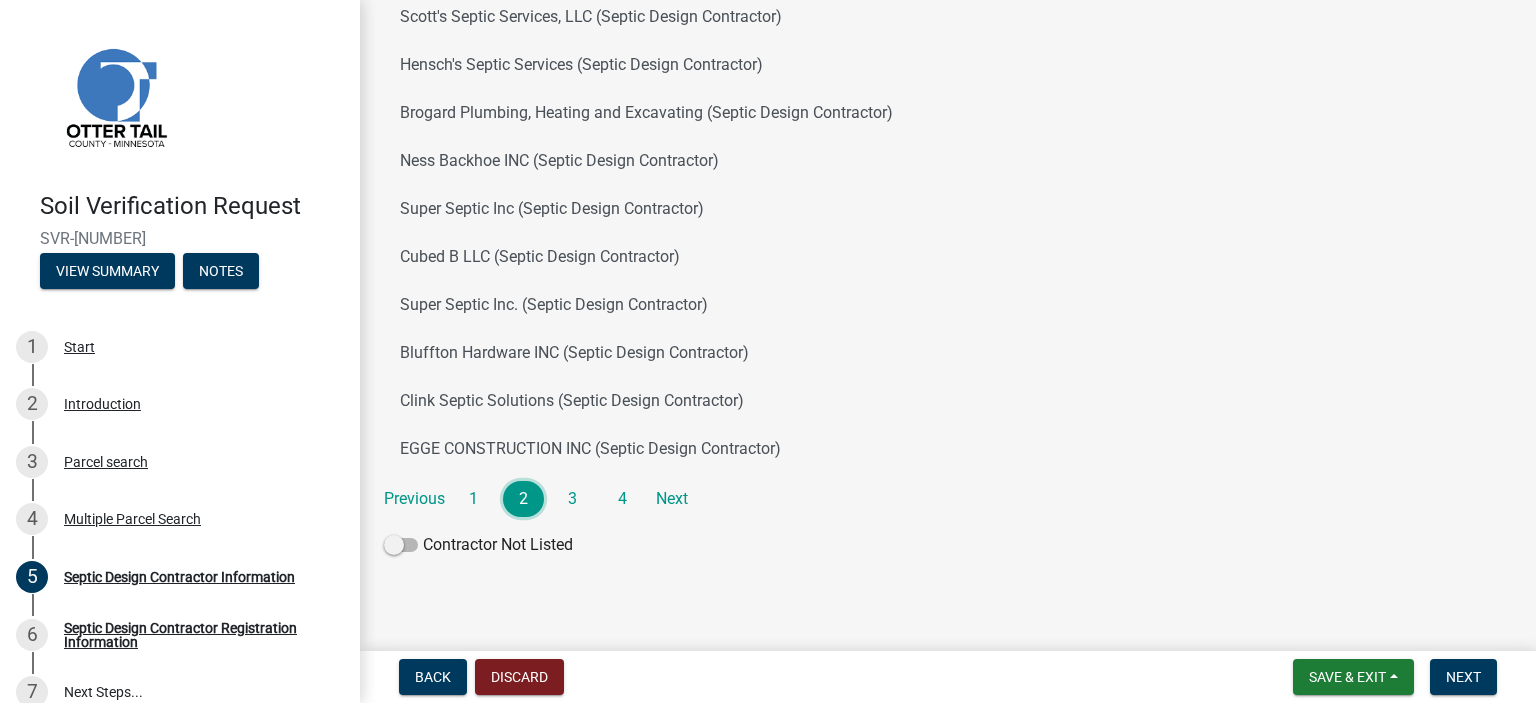 scroll, scrollTop: 292, scrollLeft: 0, axis: vertical 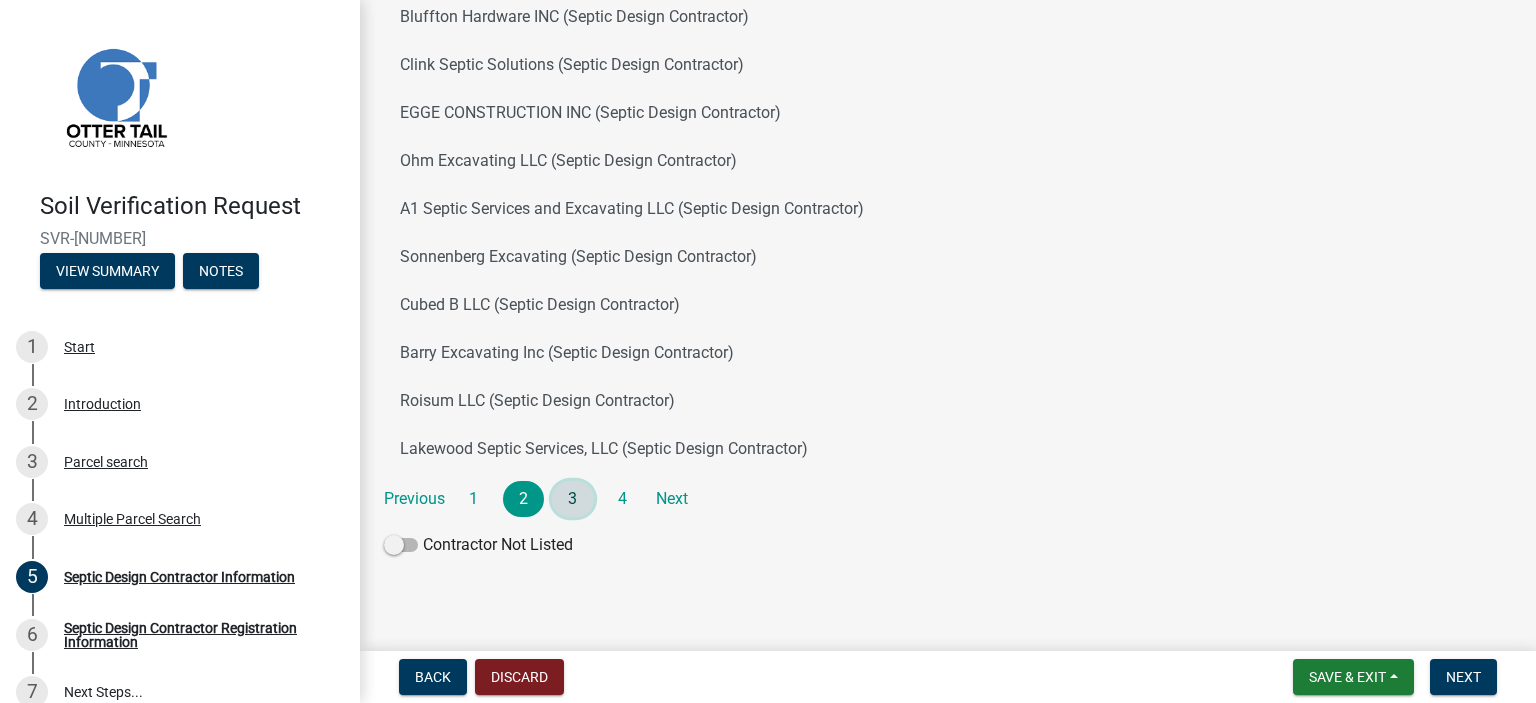 click on "3" 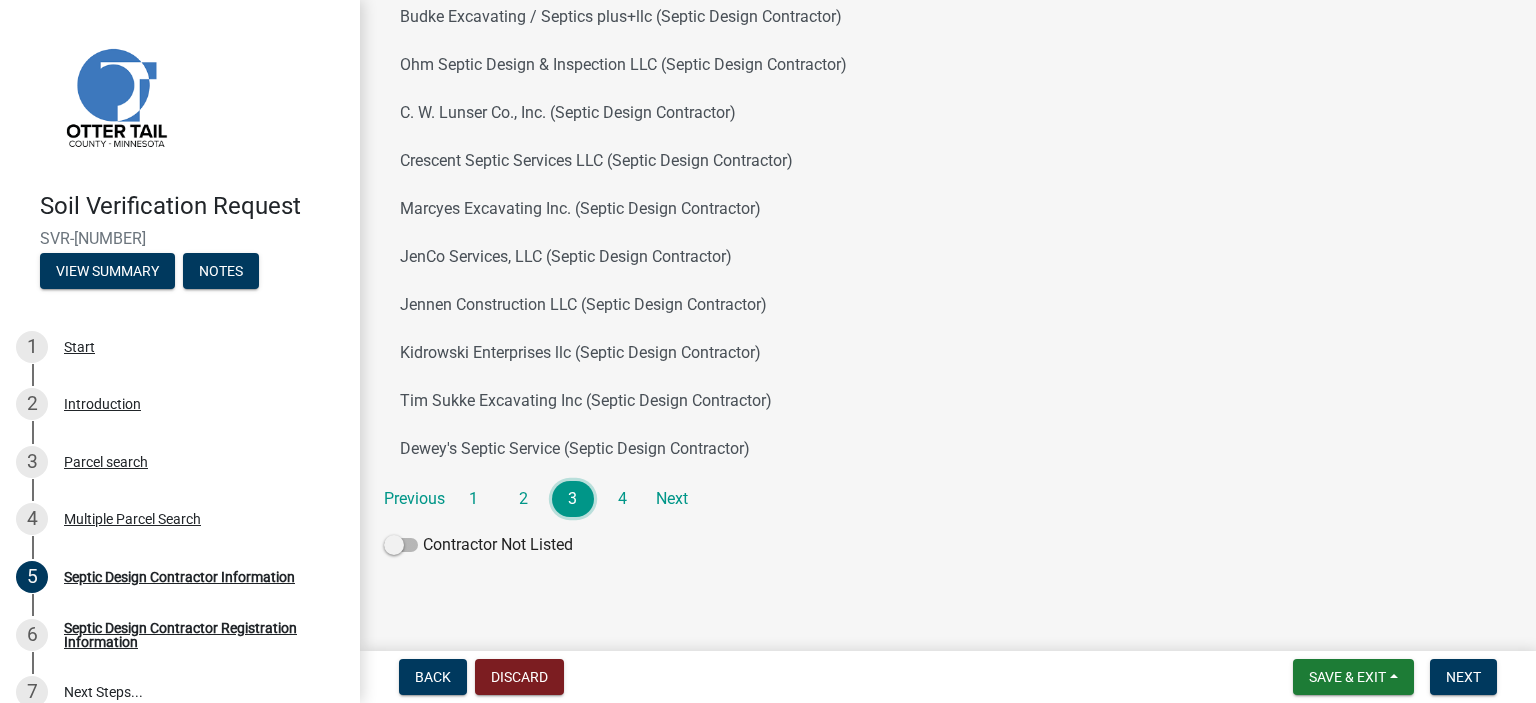 scroll, scrollTop: 292, scrollLeft: 0, axis: vertical 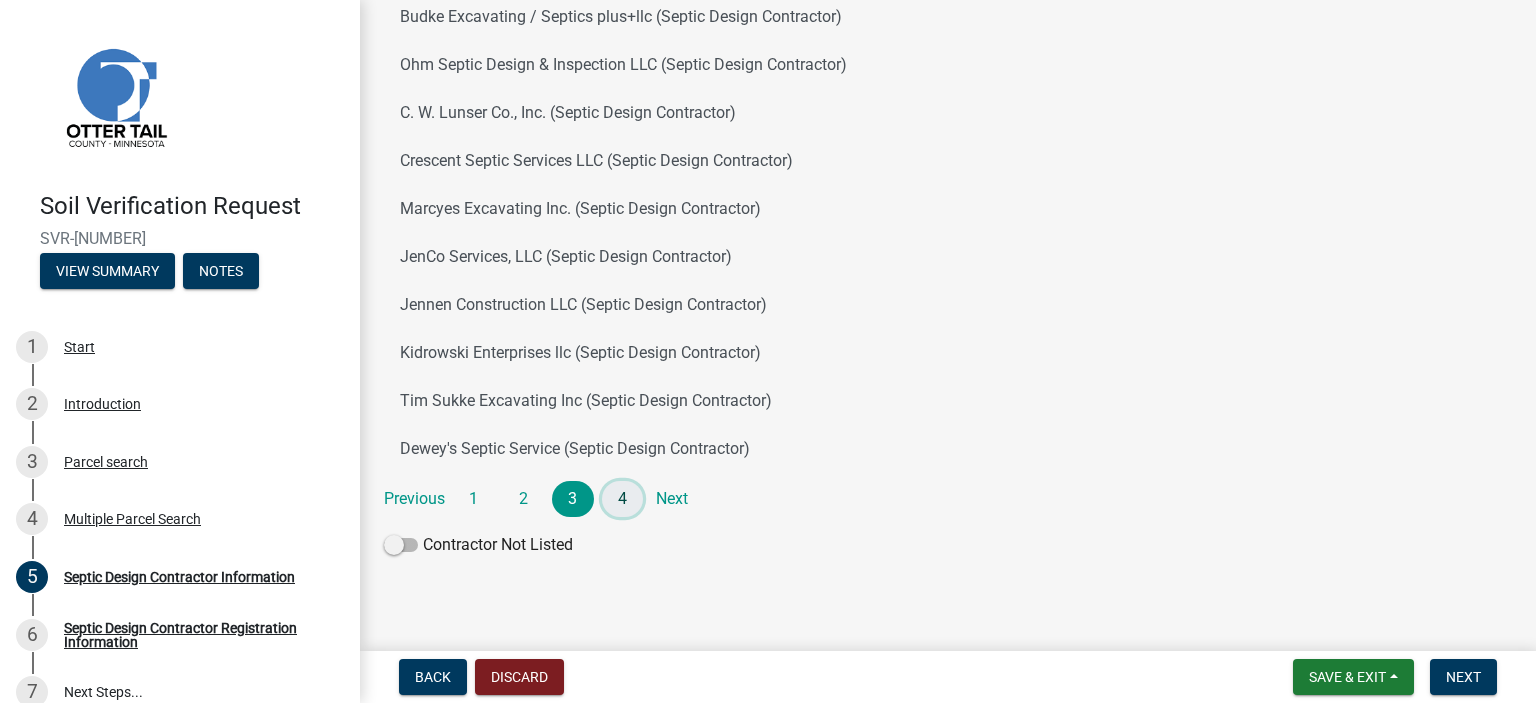 click on "4" 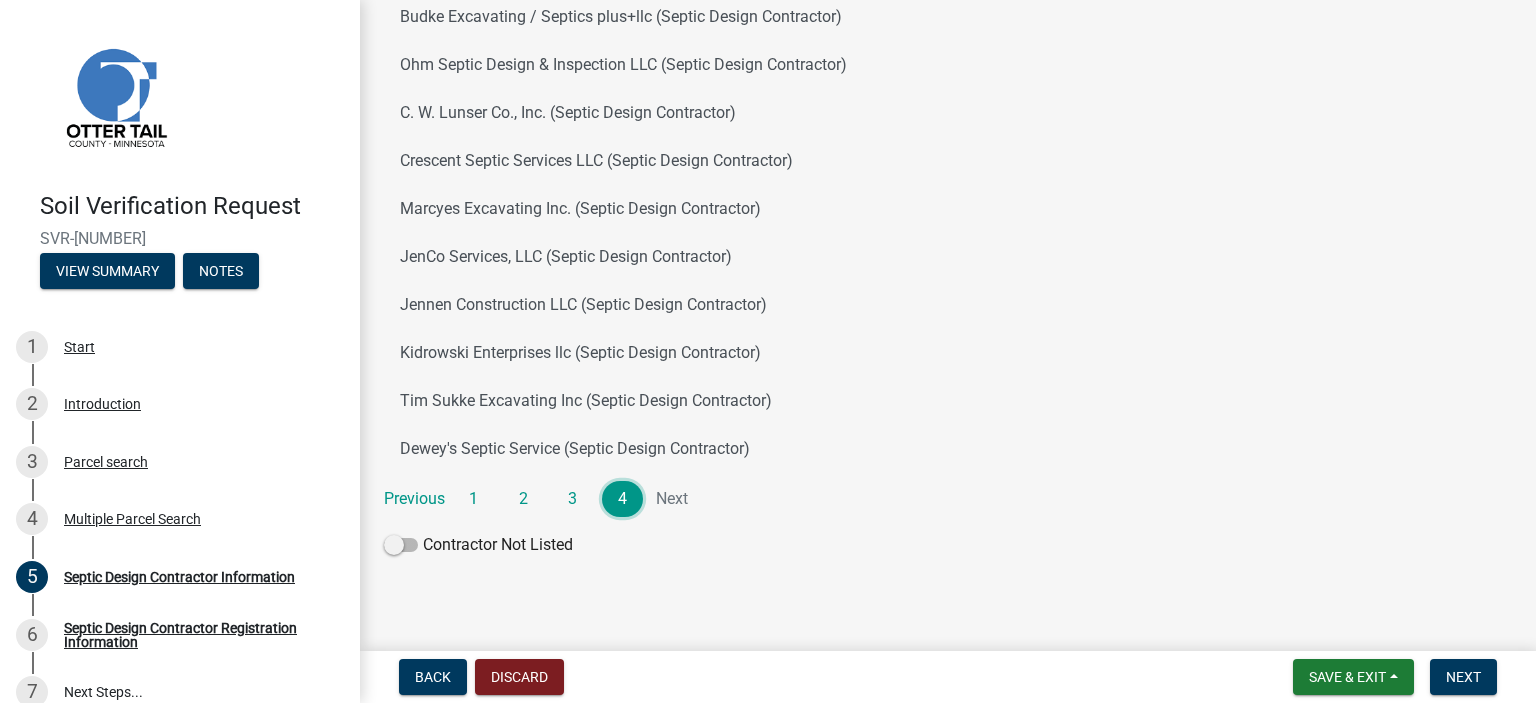 scroll, scrollTop: 0, scrollLeft: 0, axis: both 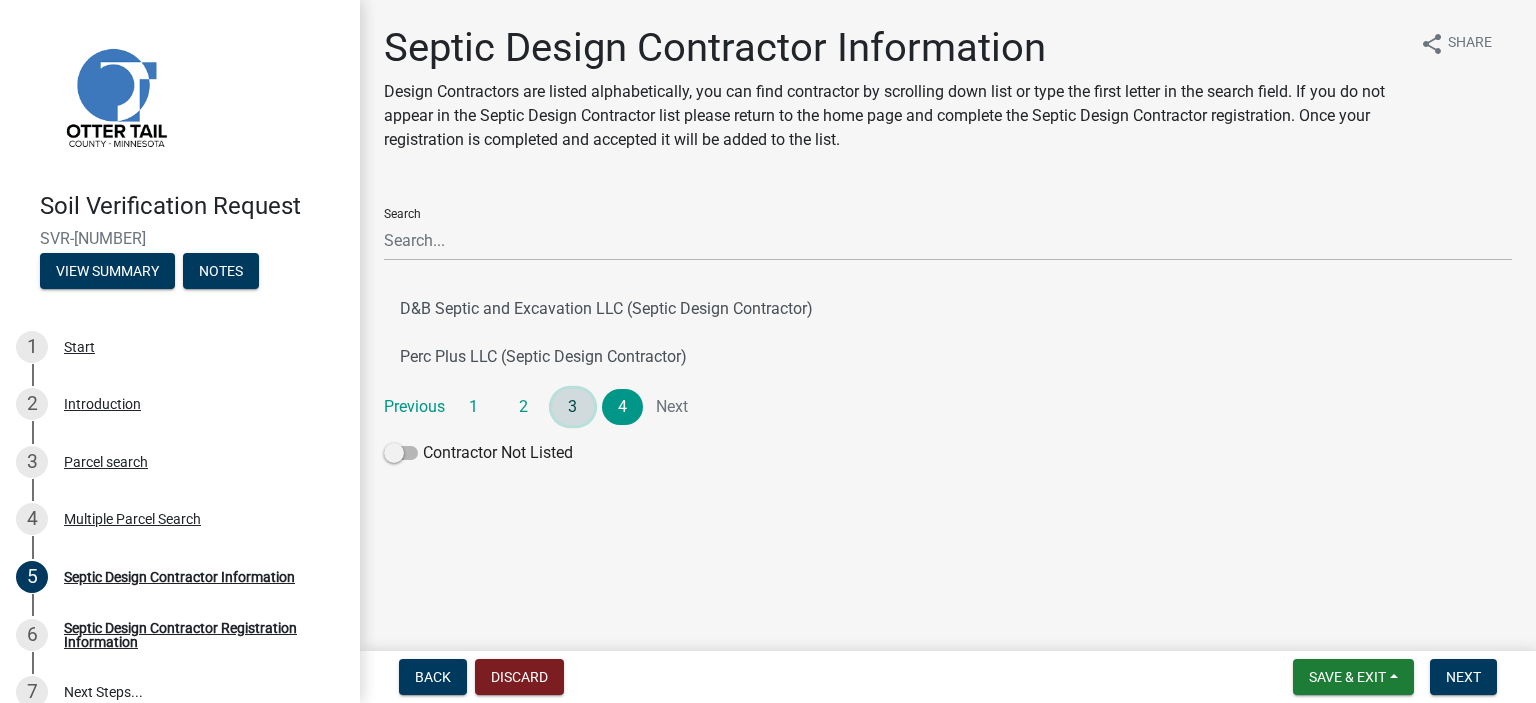 click on "3" 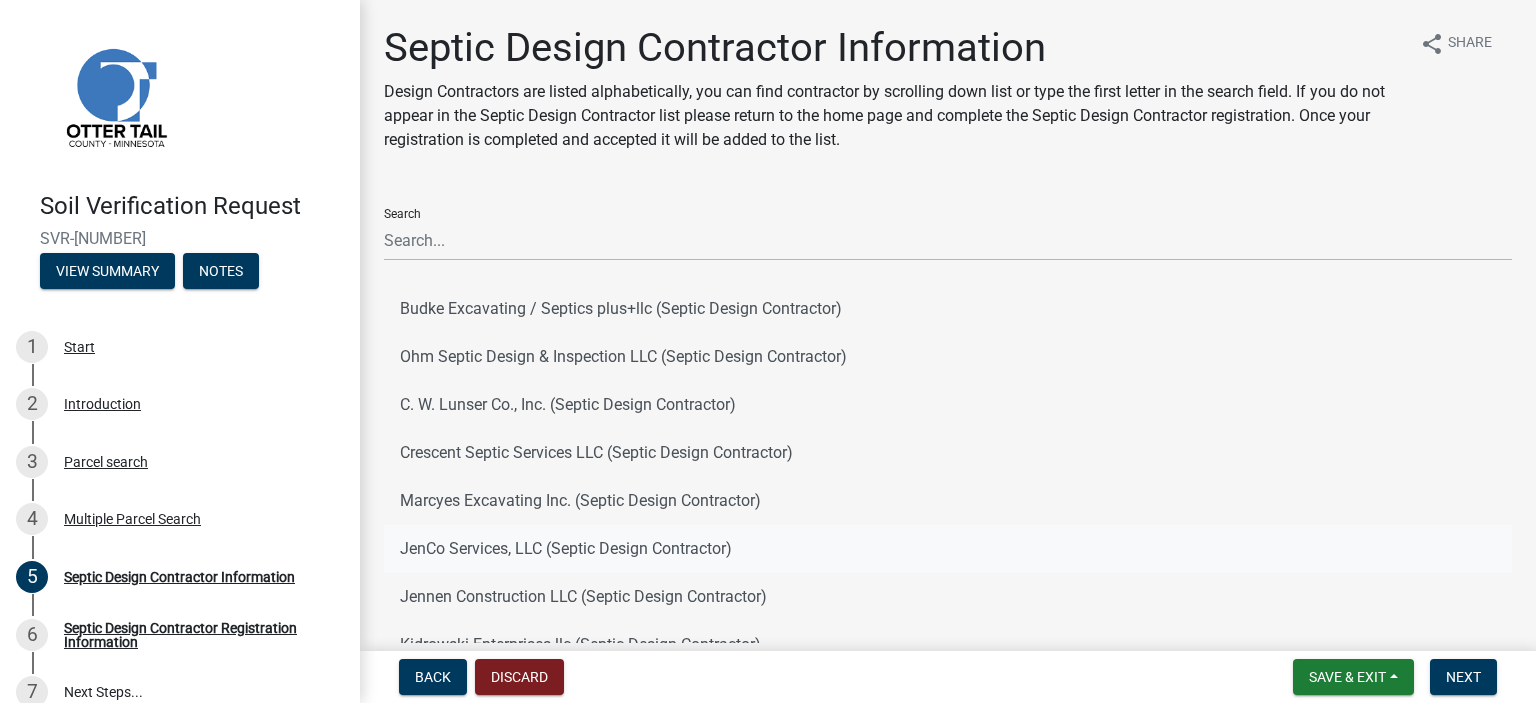 click on "JenCo Services, LLC (Septic Design Contractor)" 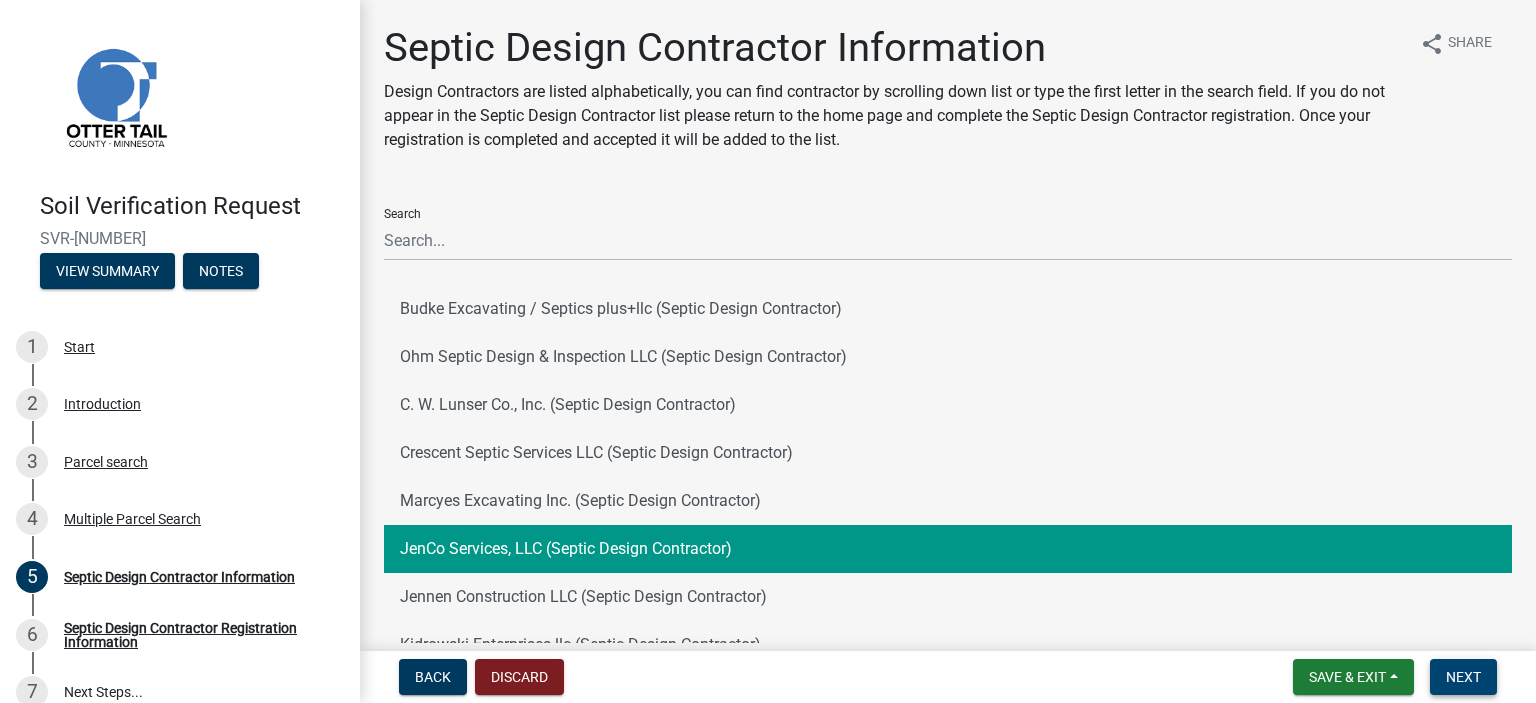 click on "Next" at bounding box center (1463, 677) 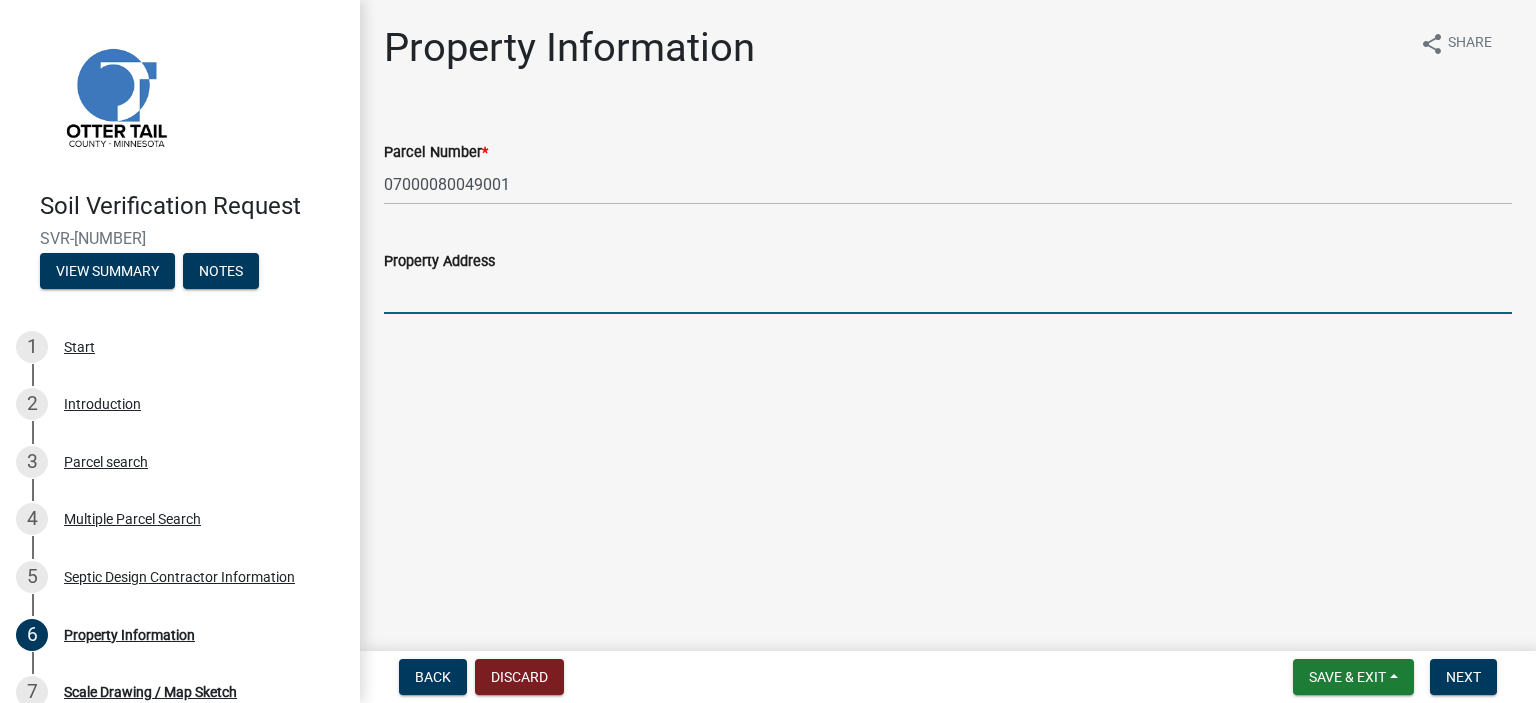 click on "Property Address" at bounding box center (948, 293) 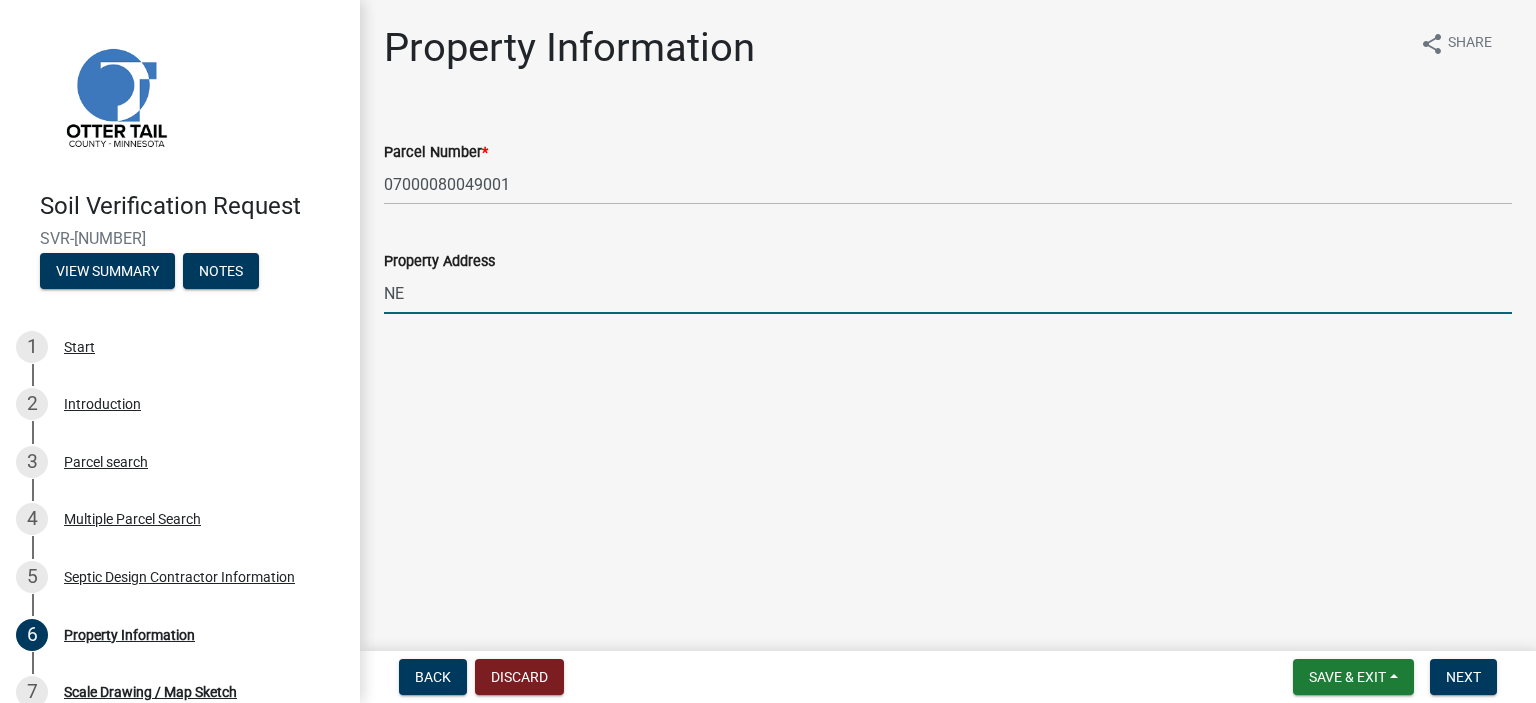 type on "N" 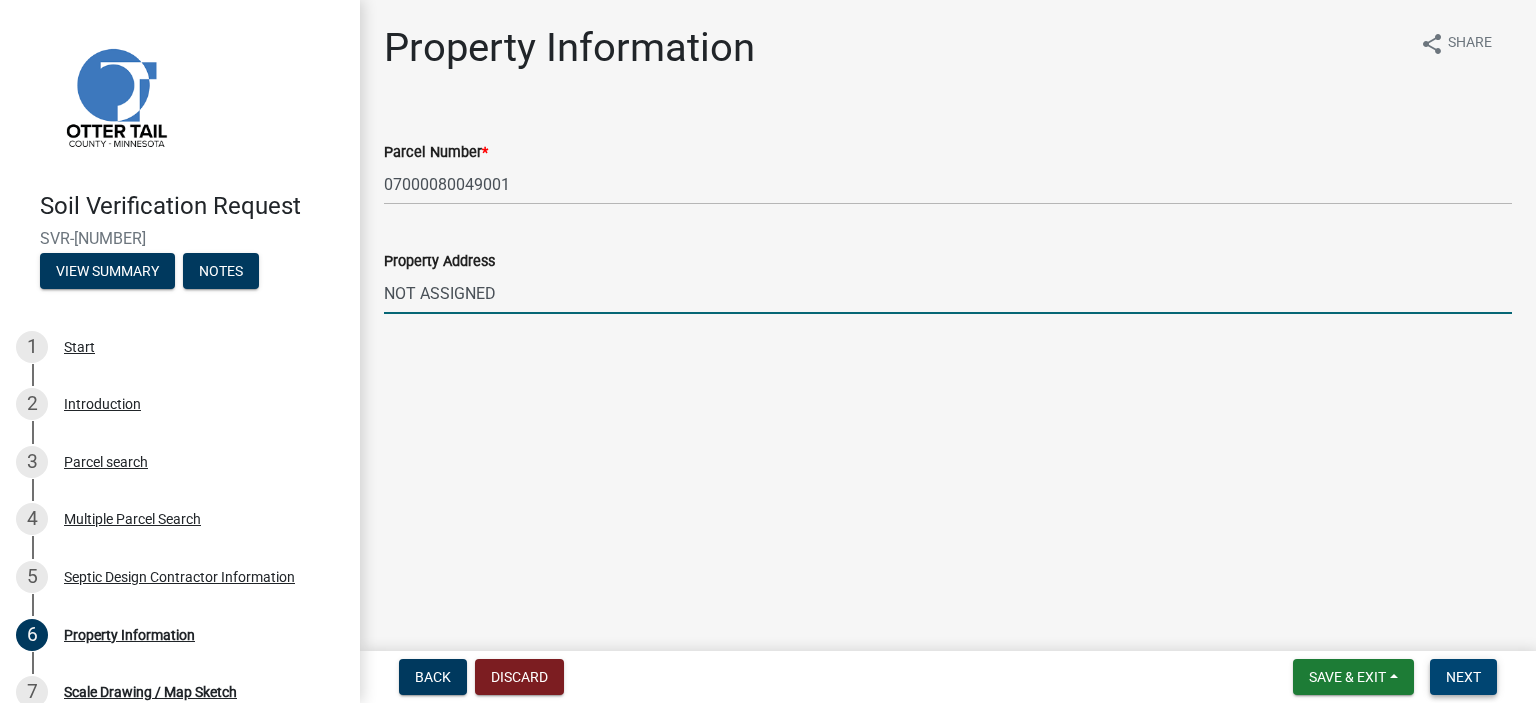 type on "NOT ASSIGNED" 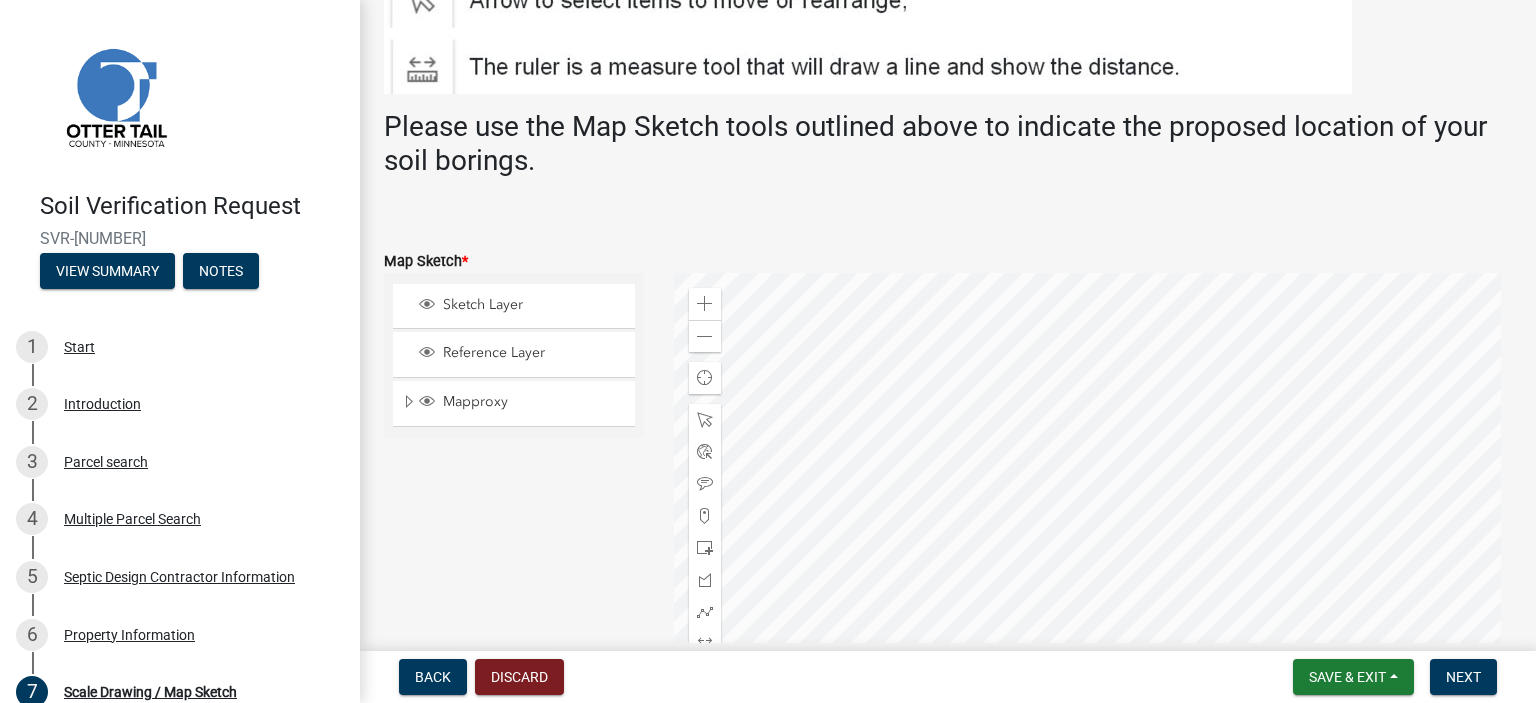 scroll, scrollTop: 432, scrollLeft: 0, axis: vertical 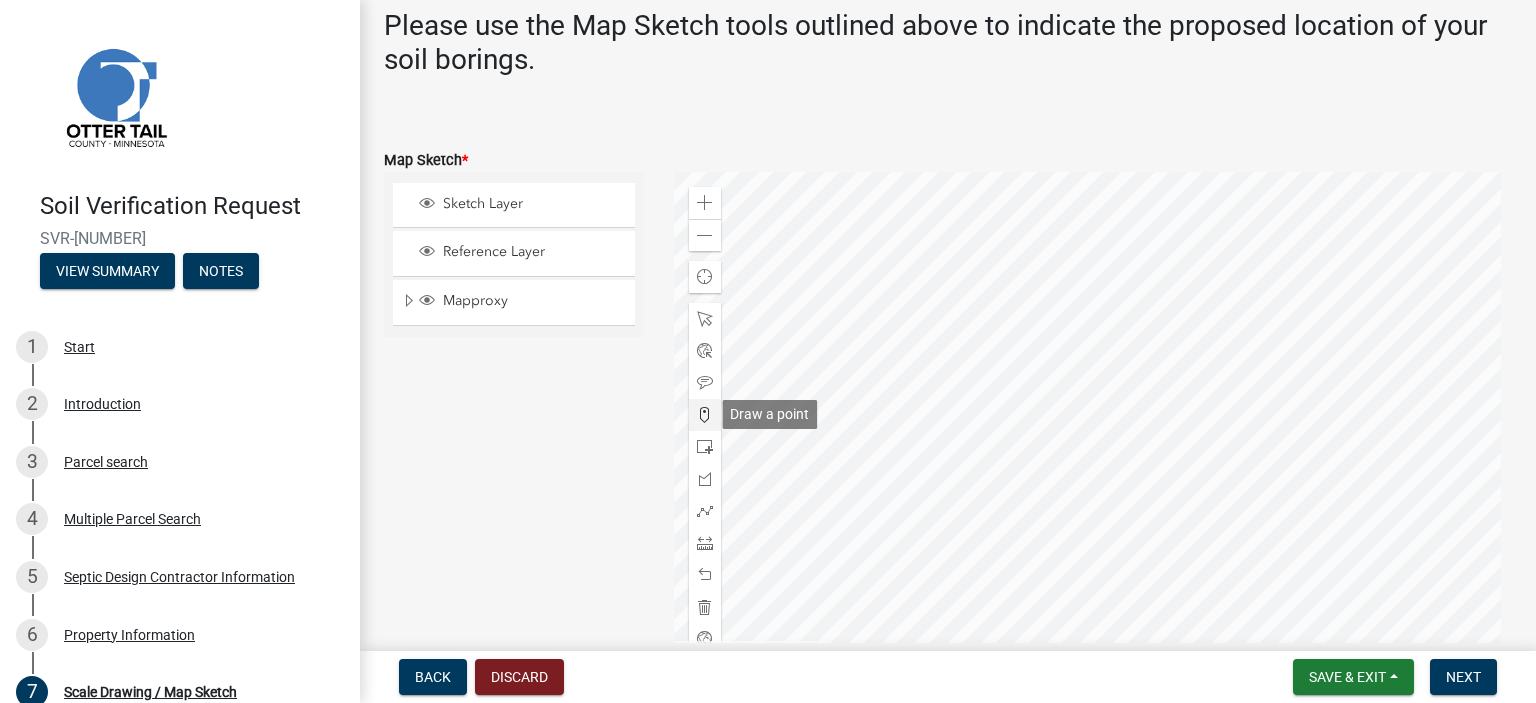 click 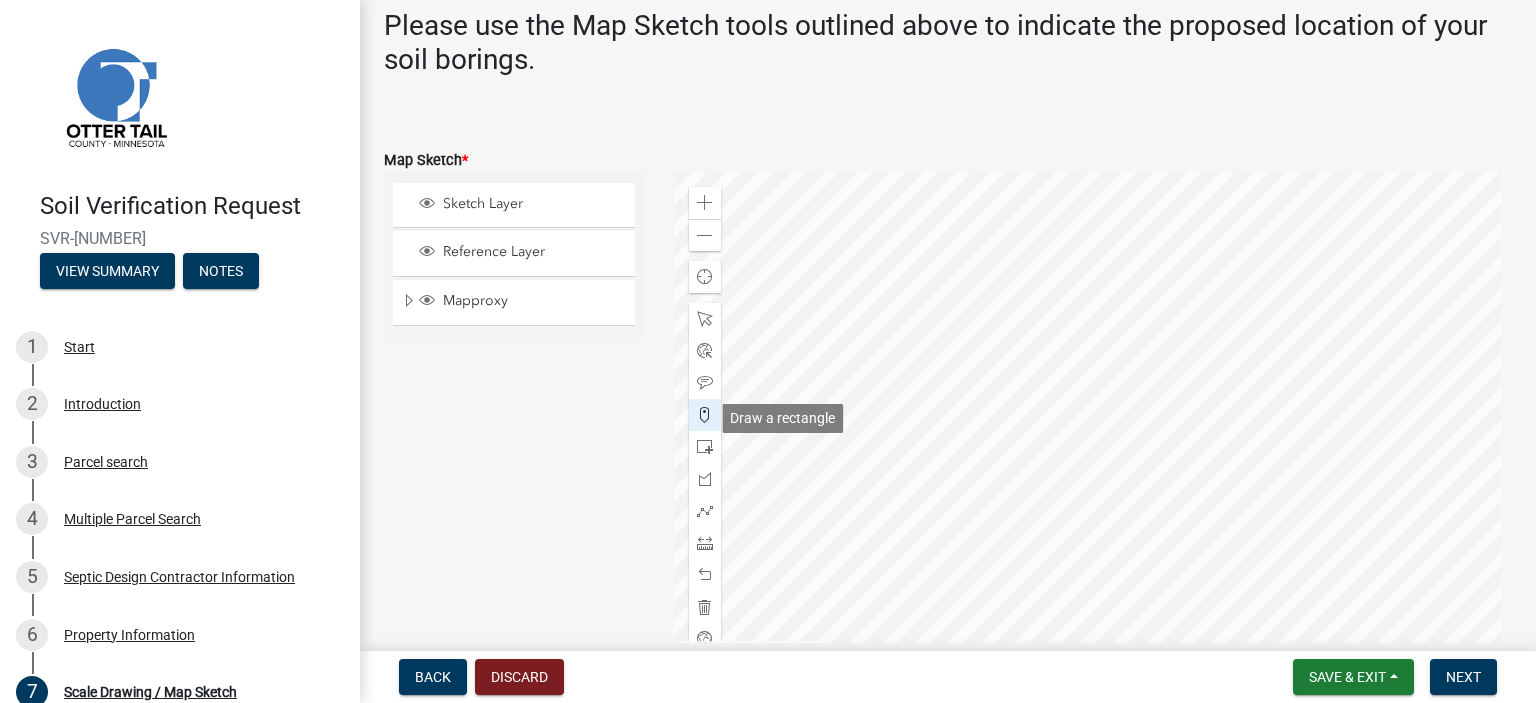 scroll, scrollTop: 460, scrollLeft: 0, axis: vertical 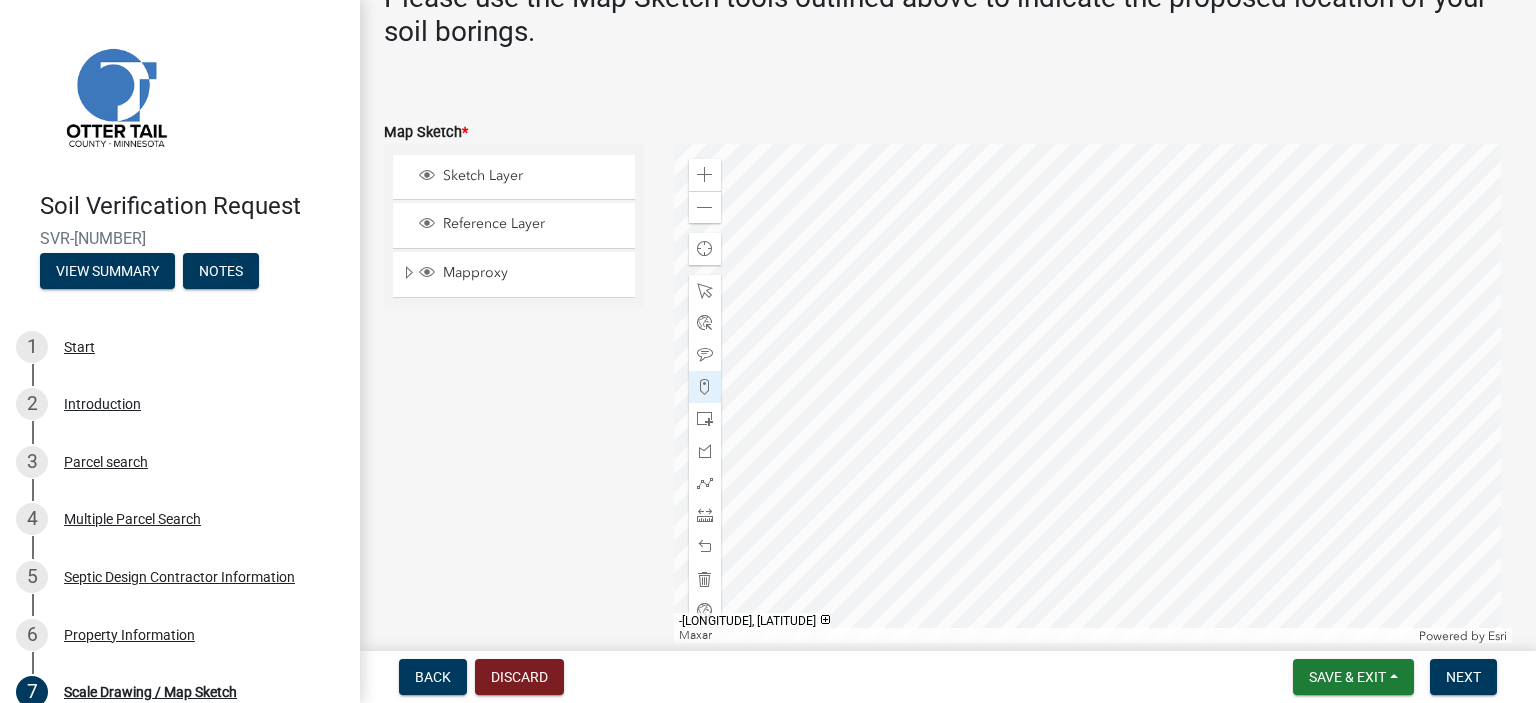click 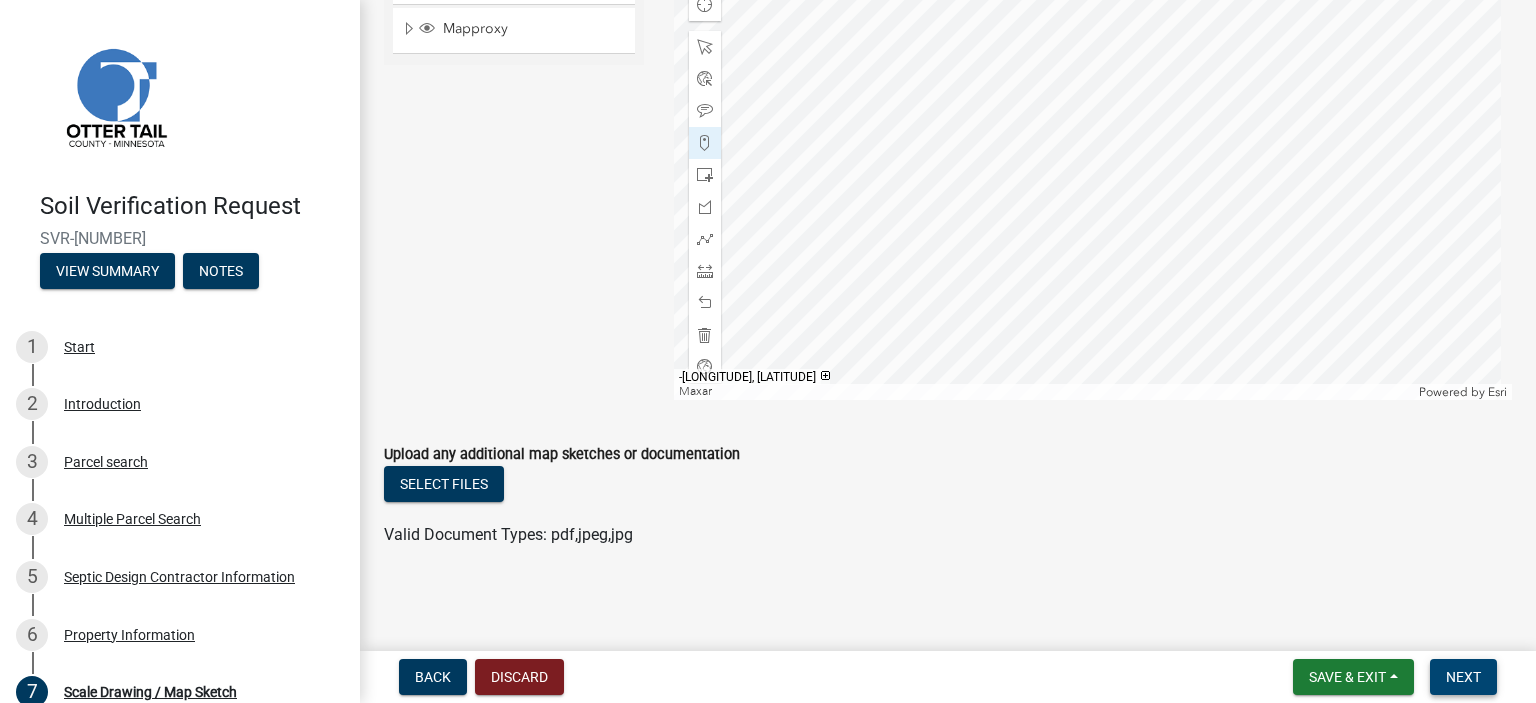 click on "Next" at bounding box center [1463, 677] 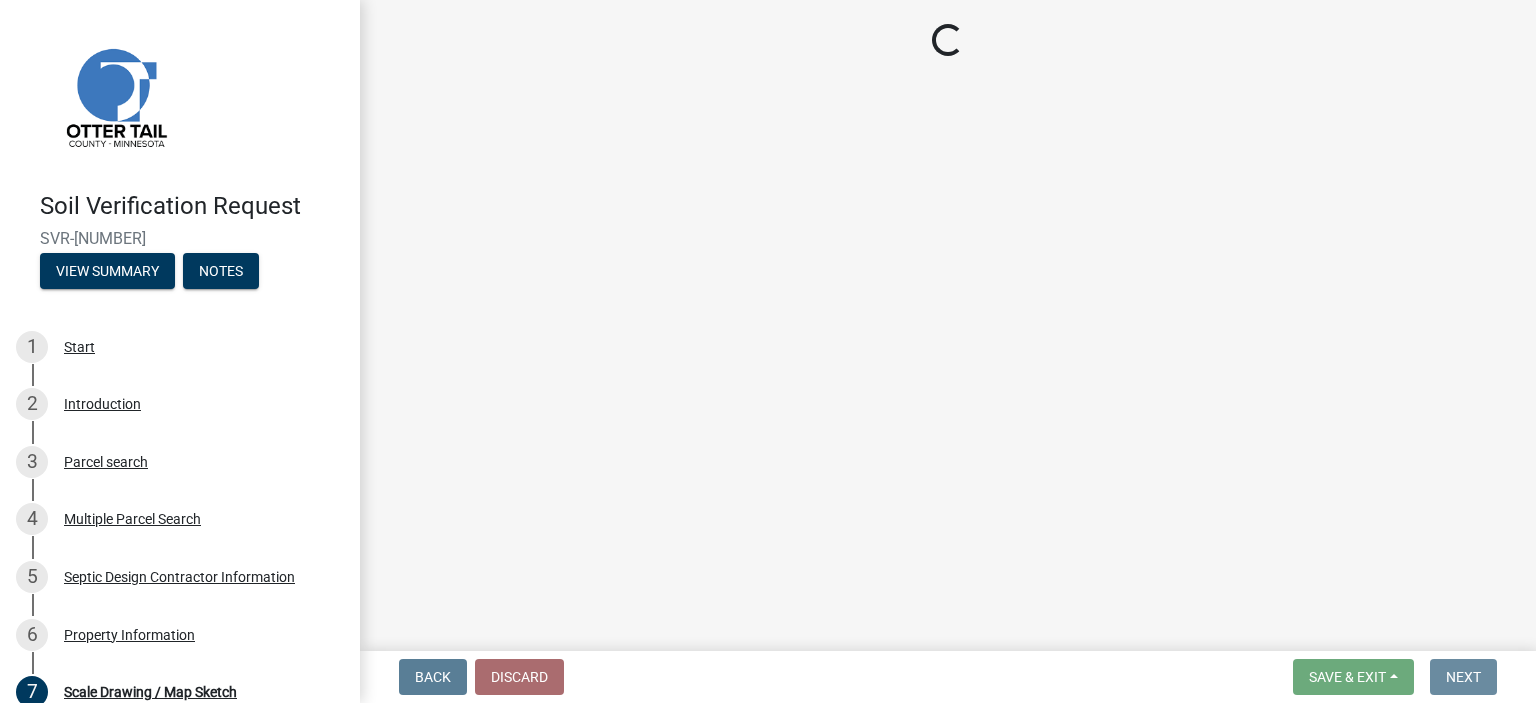 scroll, scrollTop: 0, scrollLeft: 0, axis: both 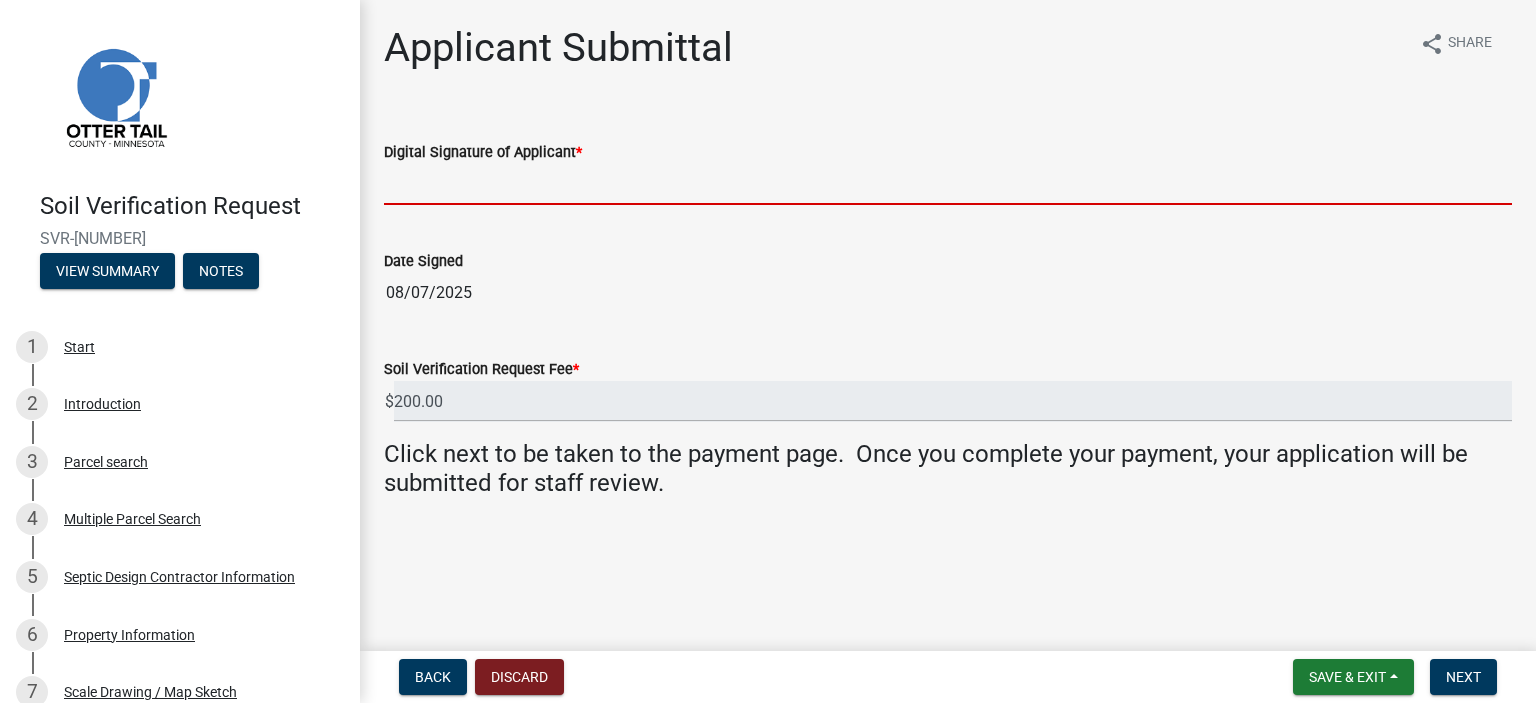 click on "Digital Signature of Applicant  *" at bounding box center [948, 184] 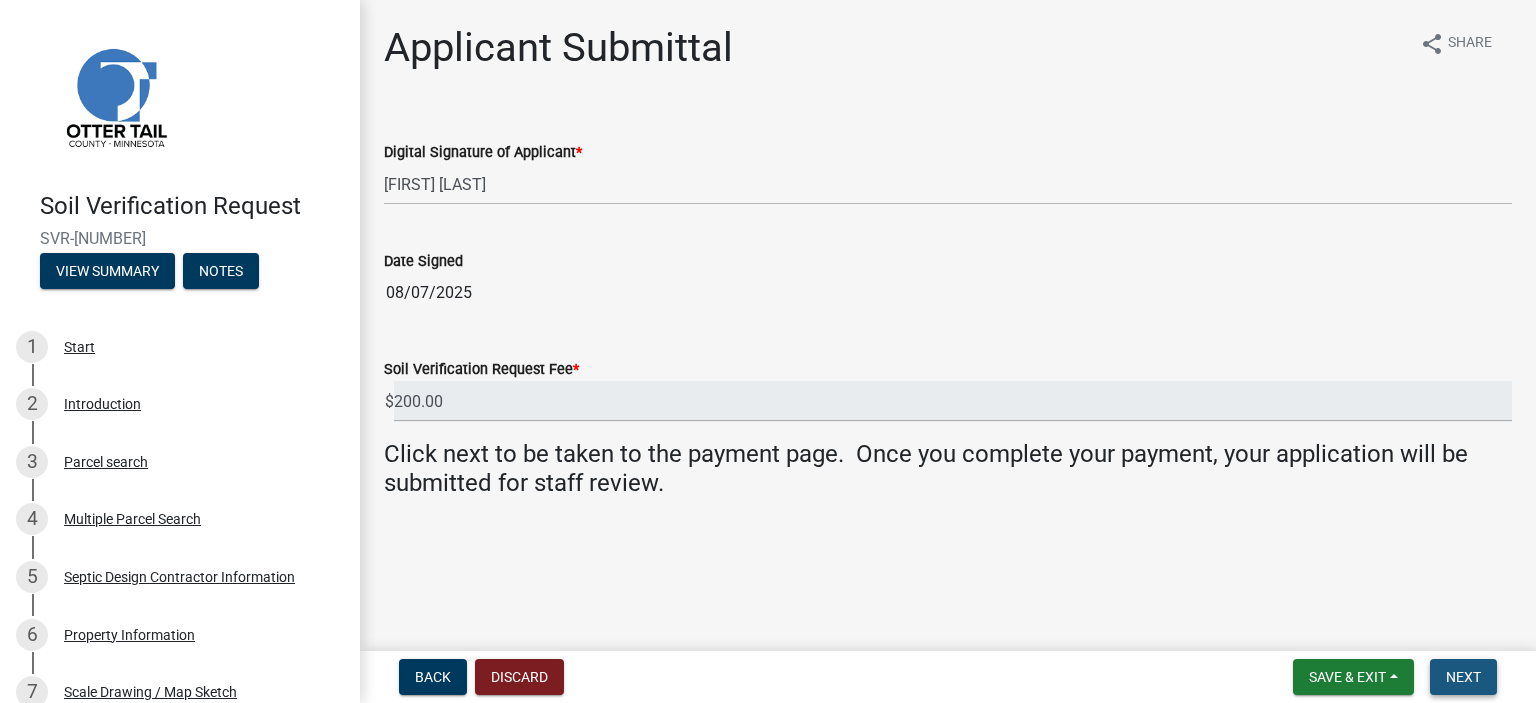 click on "Next" at bounding box center [1463, 677] 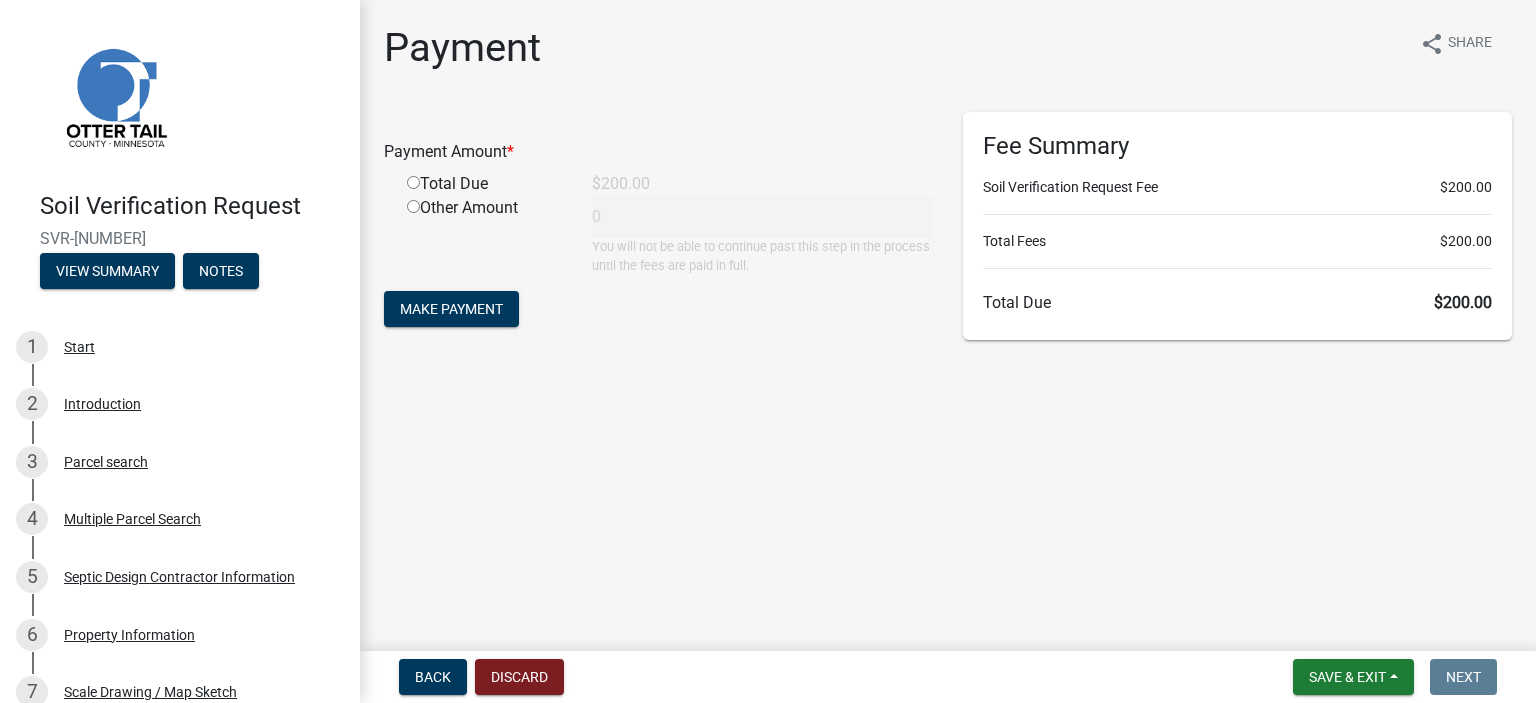 click 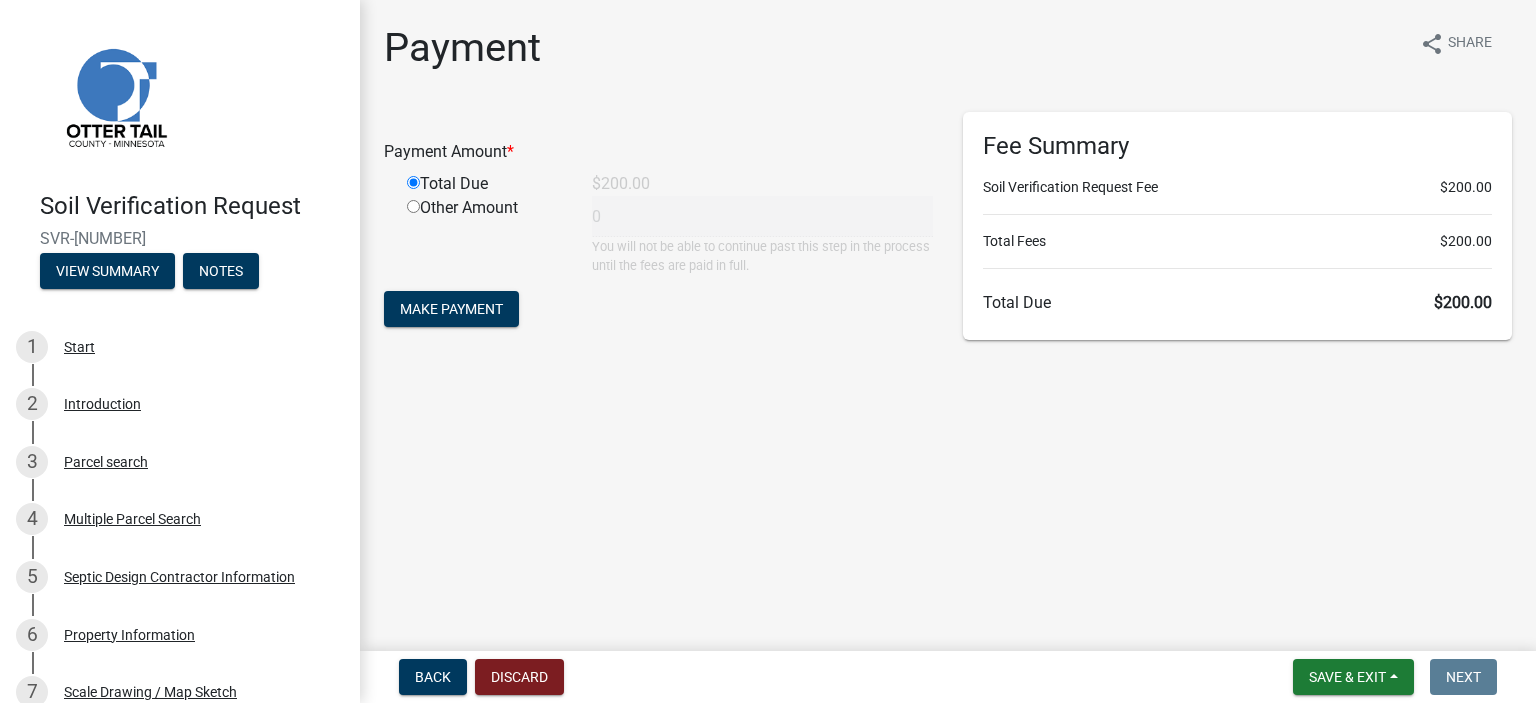 type on "200" 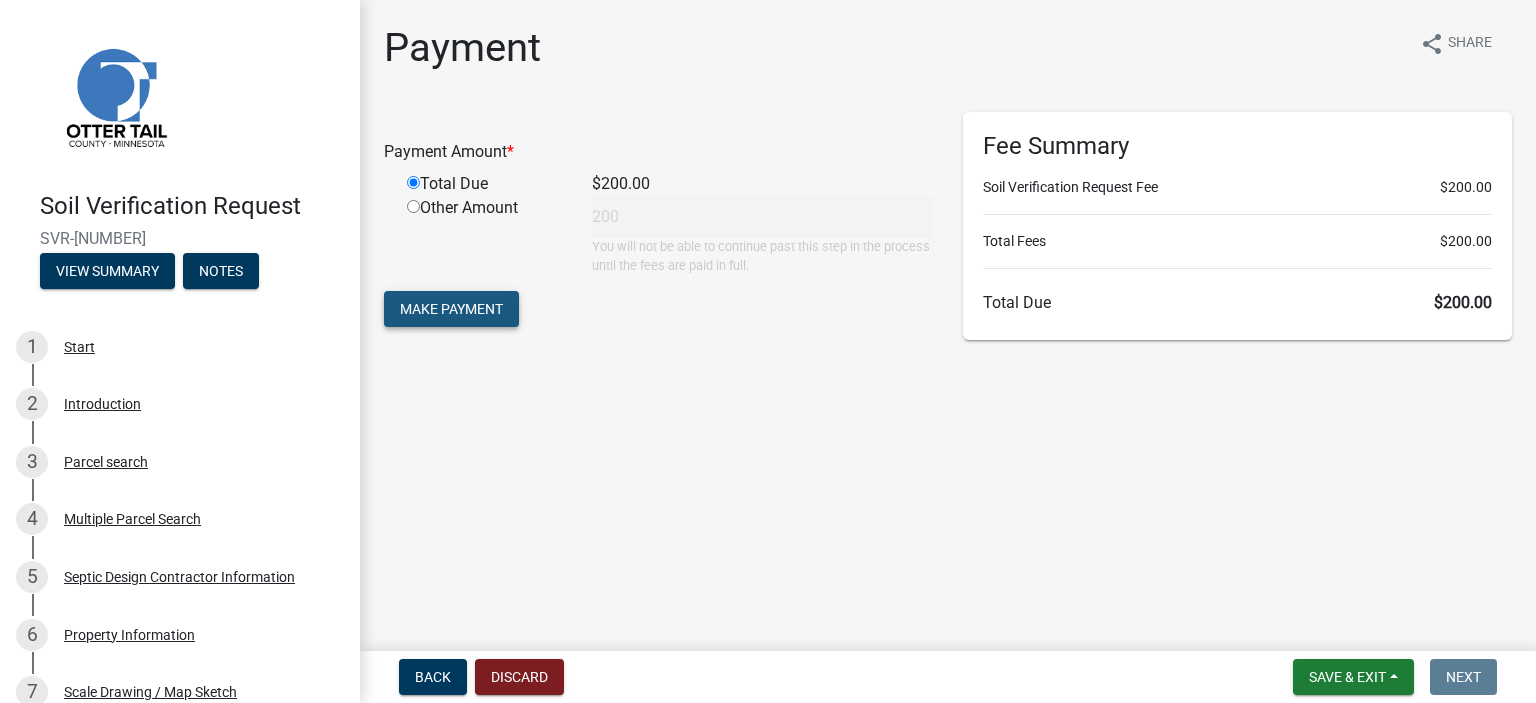 click on "Make Payment" 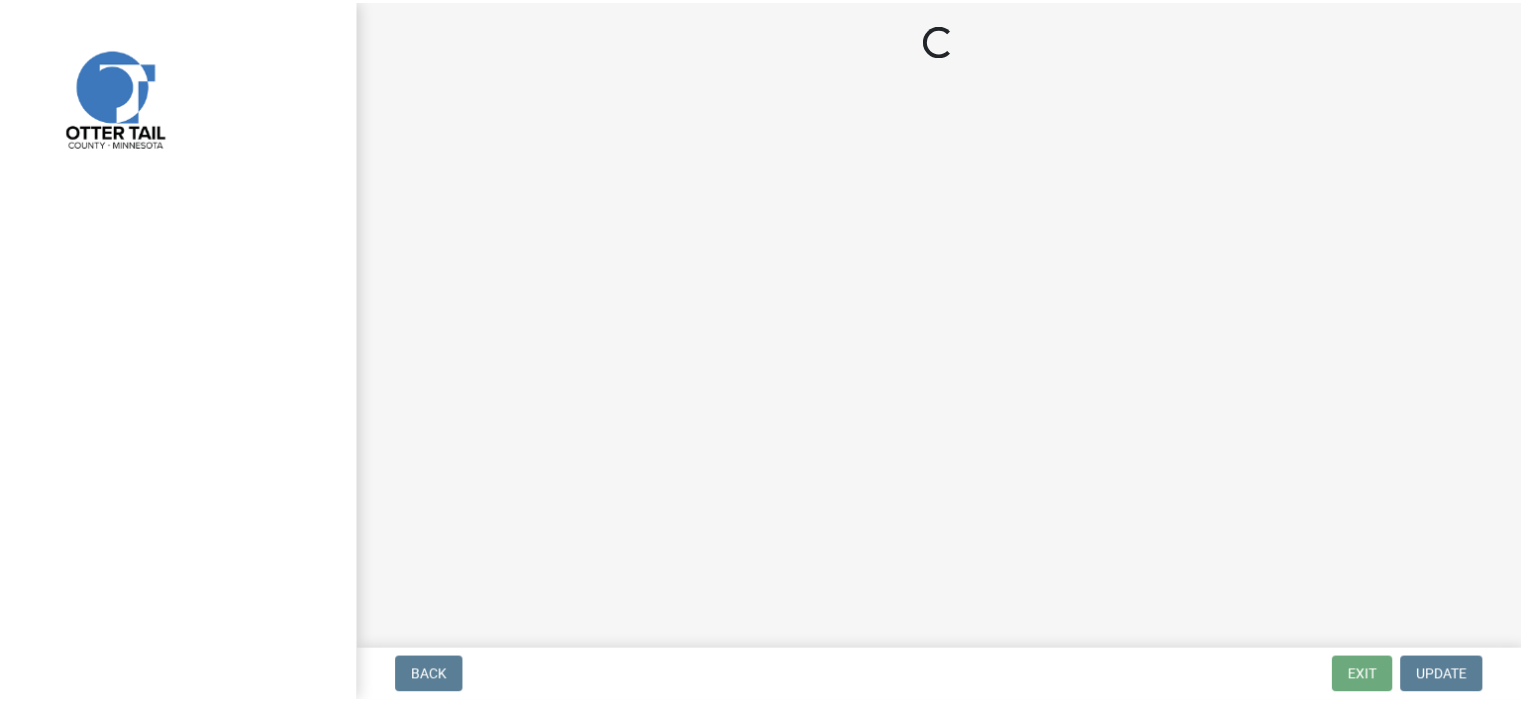 scroll, scrollTop: 0, scrollLeft: 0, axis: both 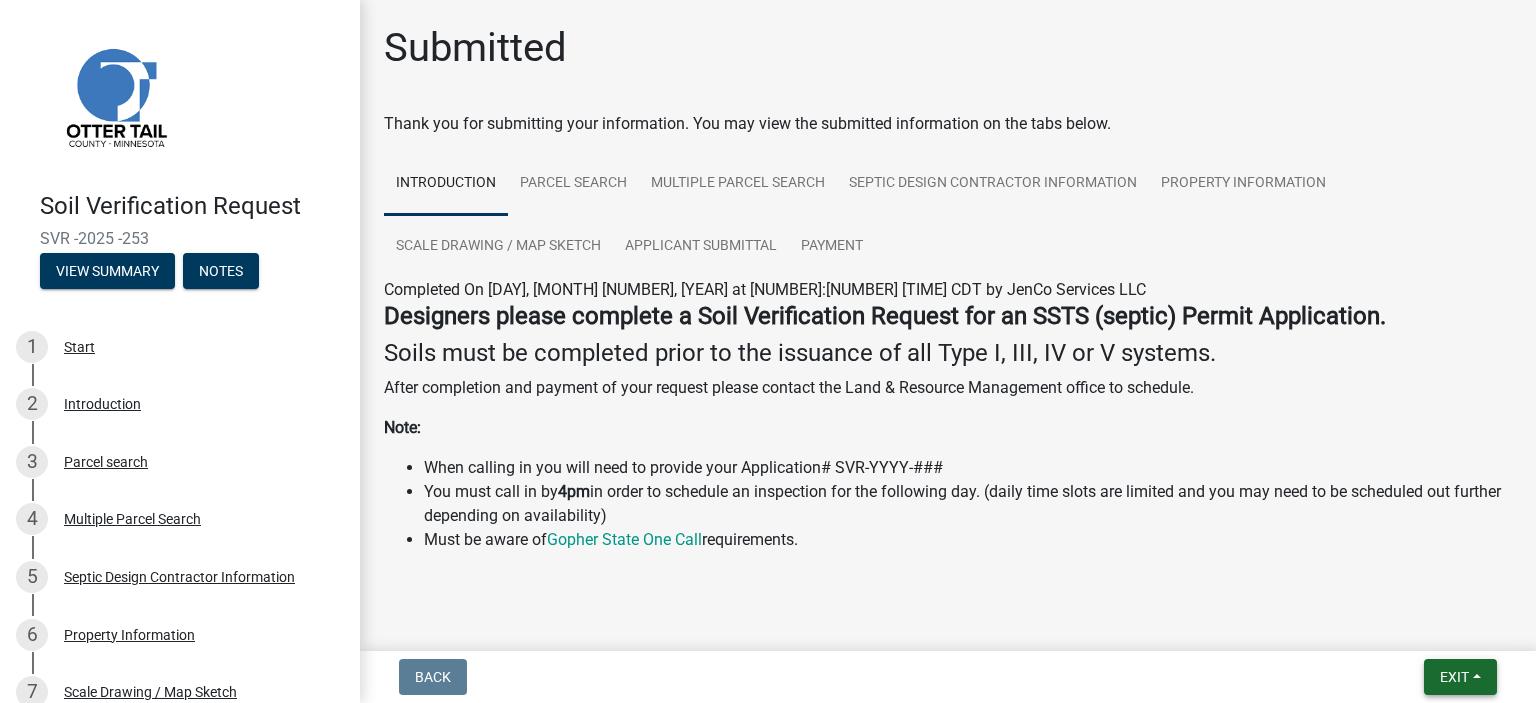 click on "Exit" at bounding box center [1460, 677] 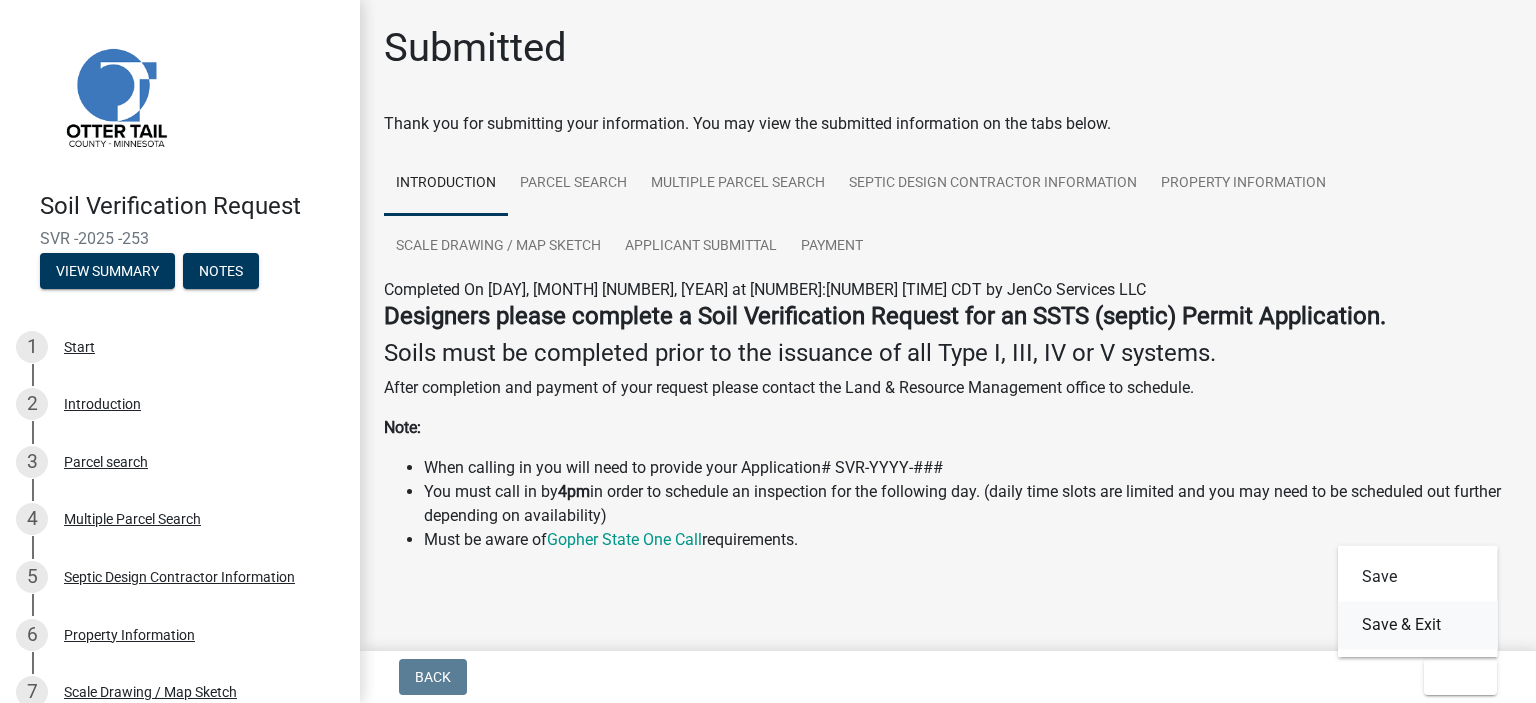 click on "Save & Exit" at bounding box center (1418, 625) 